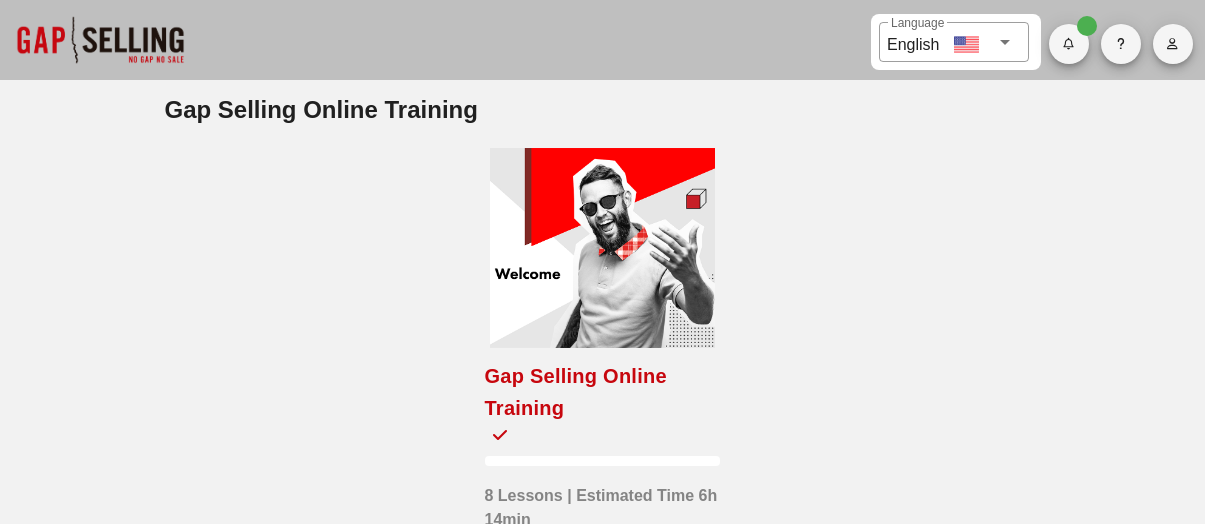 scroll, scrollTop: 0, scrollLeft: 0, axis: both 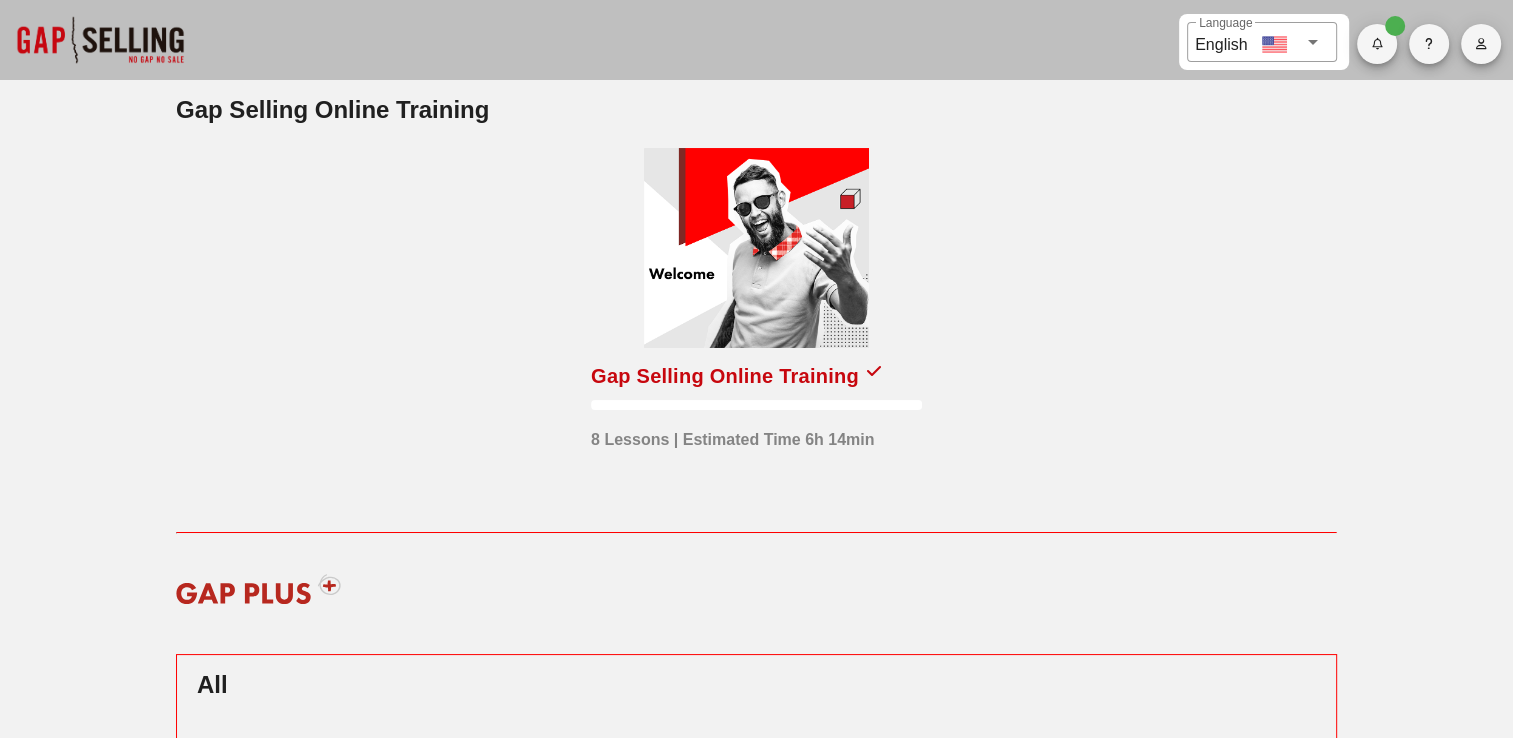 click at bounding box center (756, 248) 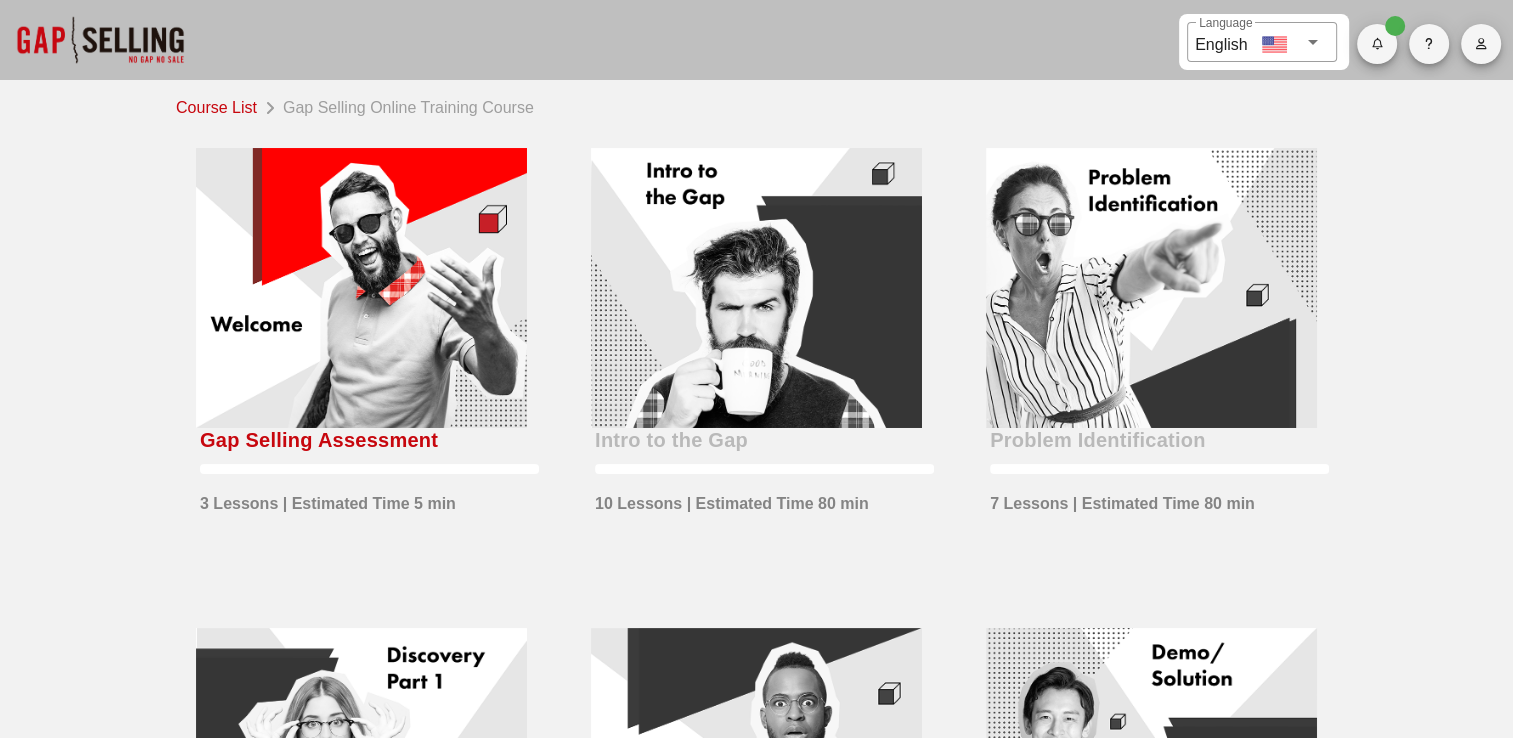 click at bounding box center (361, 288) 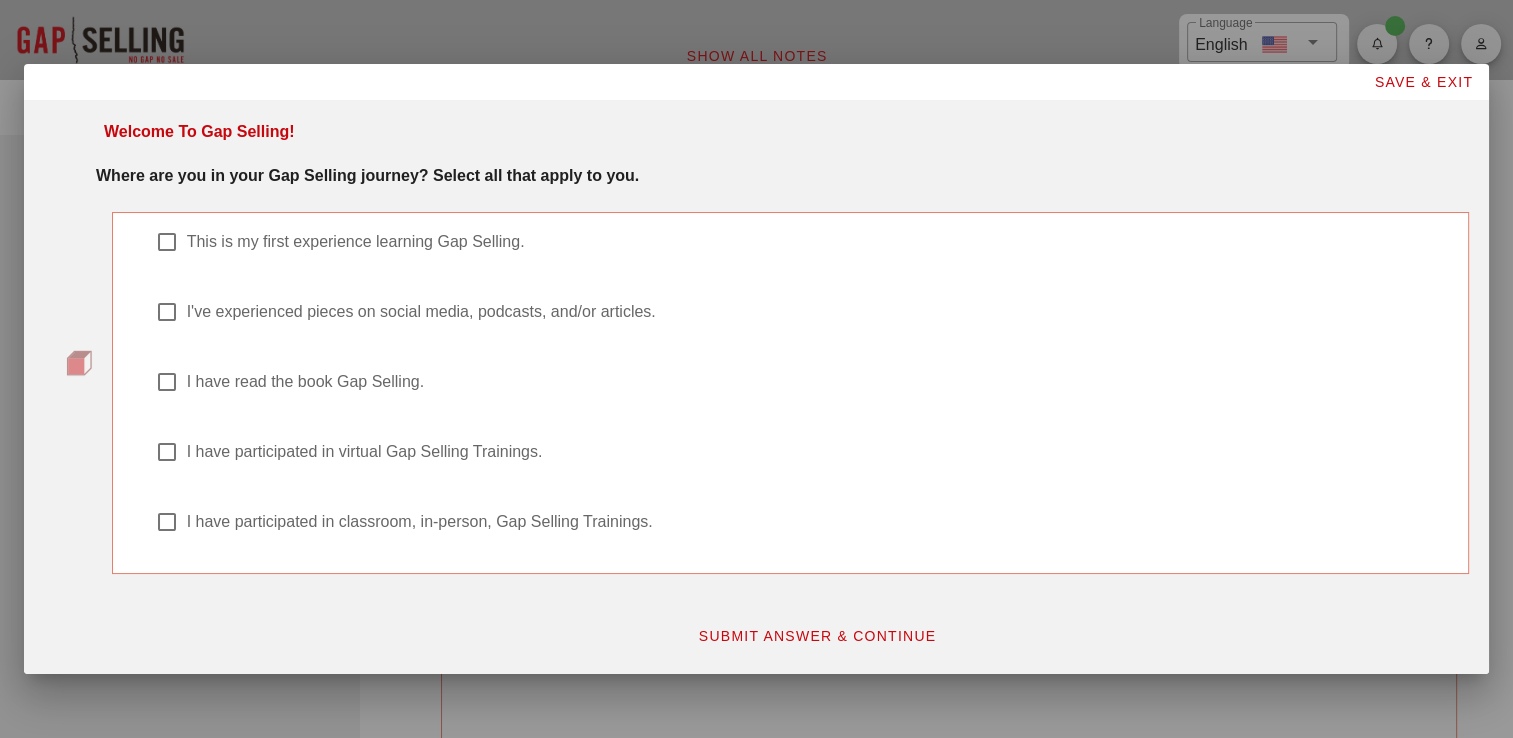 click on "I have read the book Gap Selling." at bounding box center [800, 253] 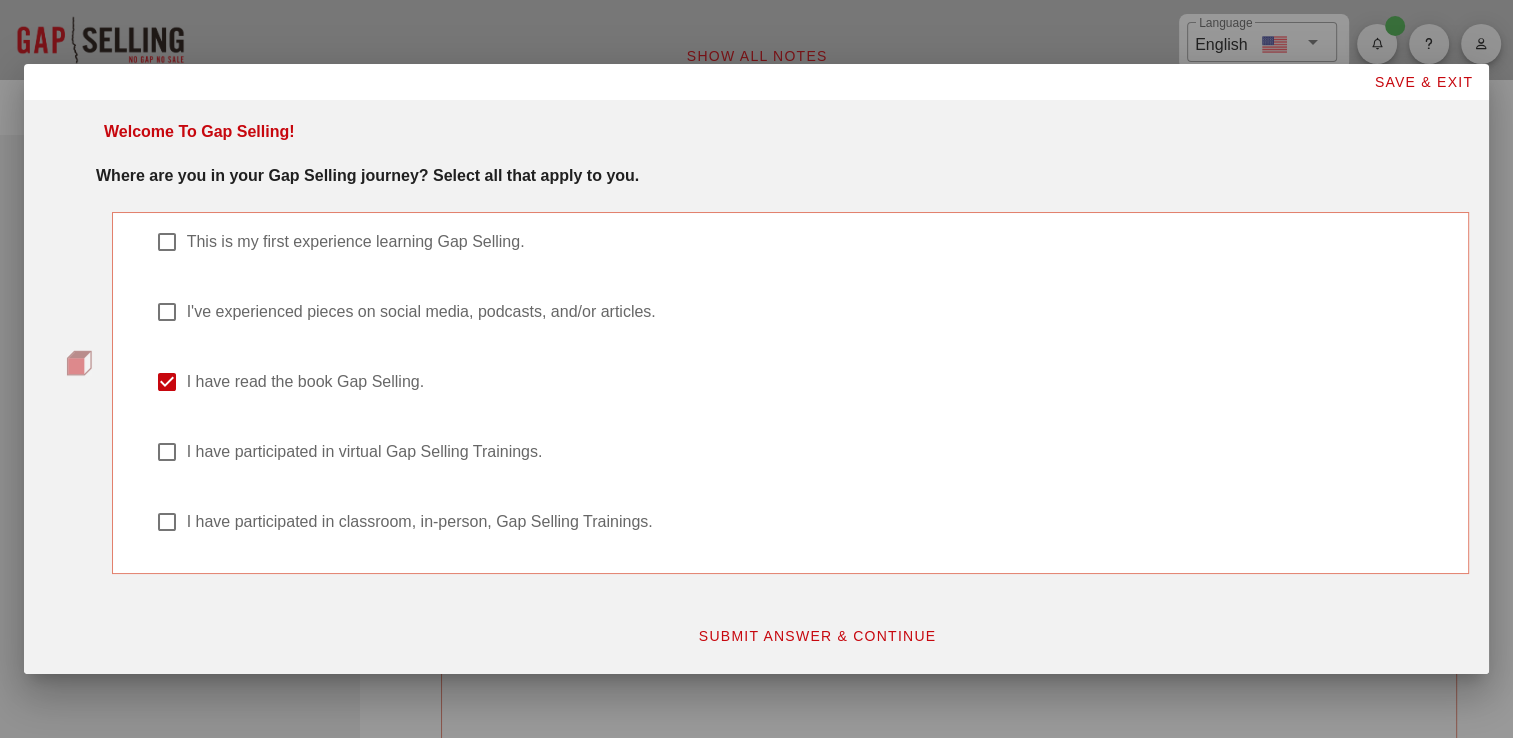 click on "I have participated in virtual Gap Selling Trainings." at bounding box center (816, 452) 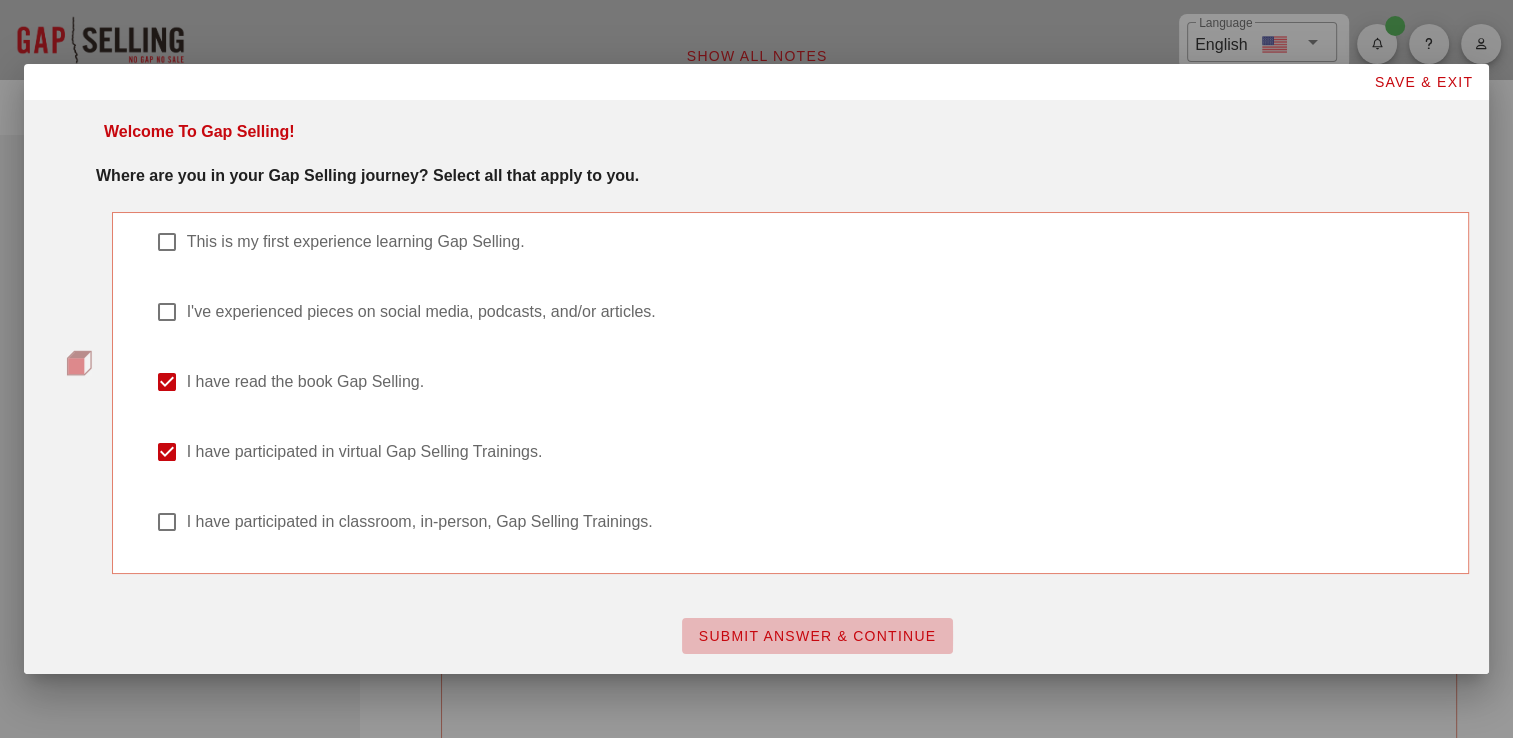drag, startPoint x: 852, startPoint y: 640, endPoint x: 840, endPoint y: 640, distance: 12 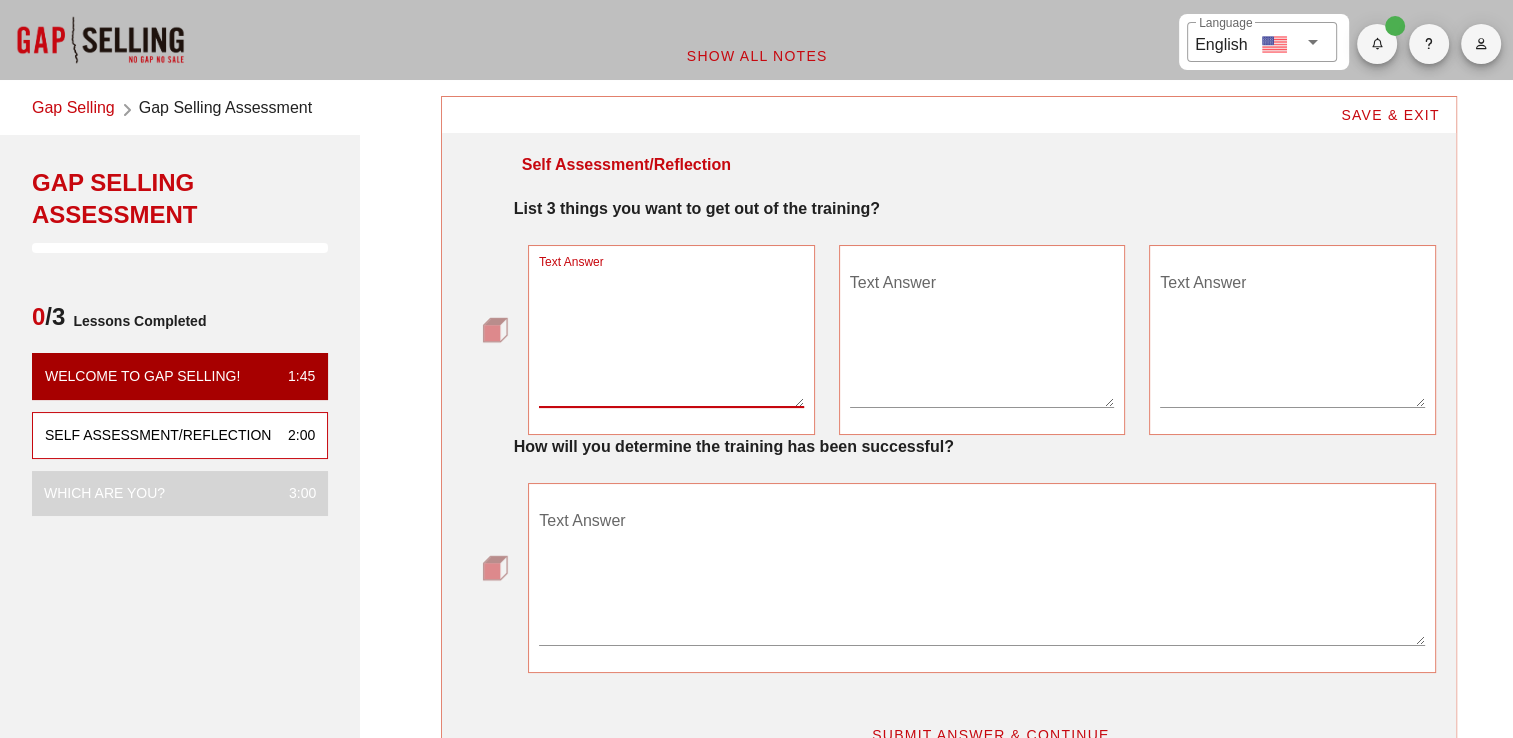 drag, startPoint x: 648, startPoint y: 359, endPoint x: 576, endPoint y: 338, distance: 75 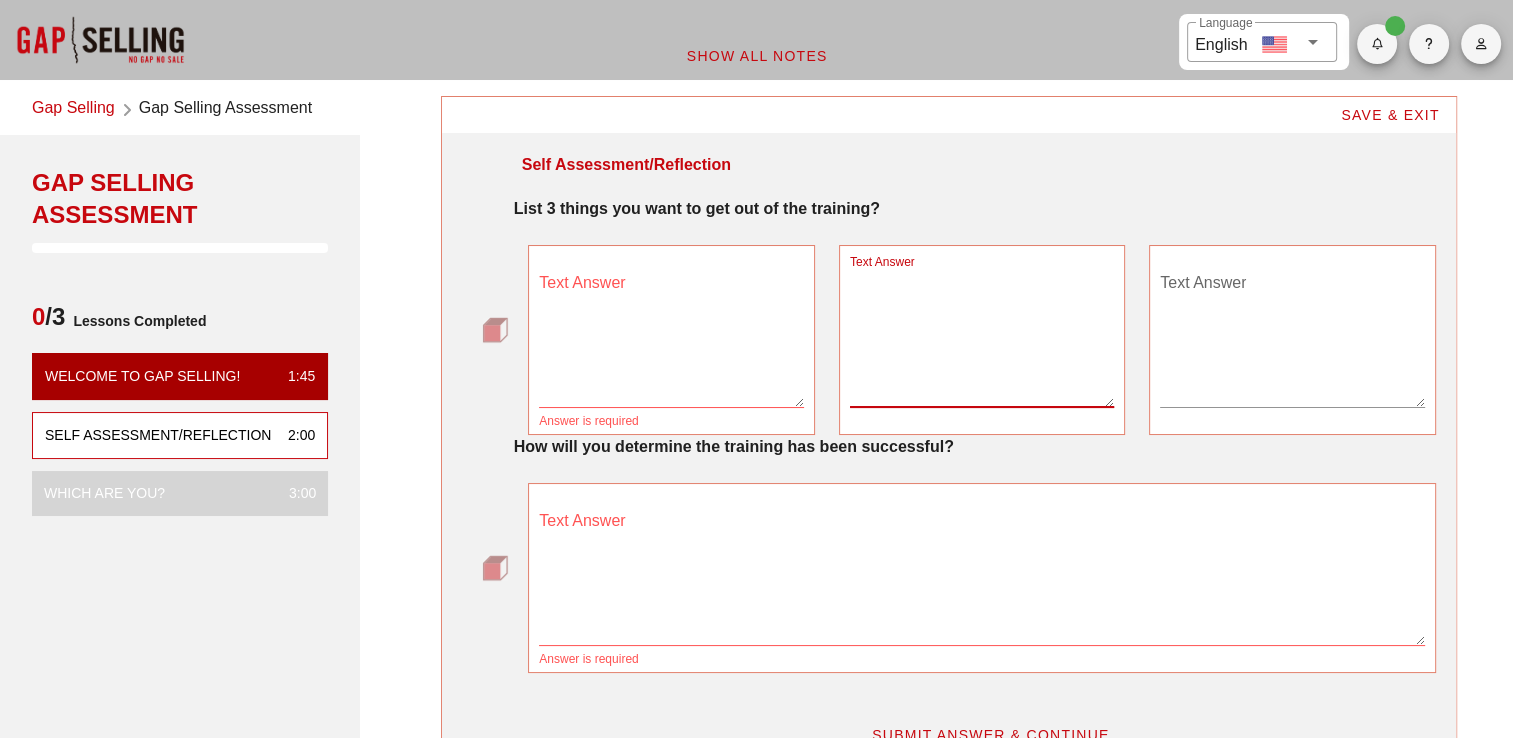 drag, startPoint x: 664, startPoint y: 337, endPoint x: 1069, endPoint y: 300, distance: 406.6866 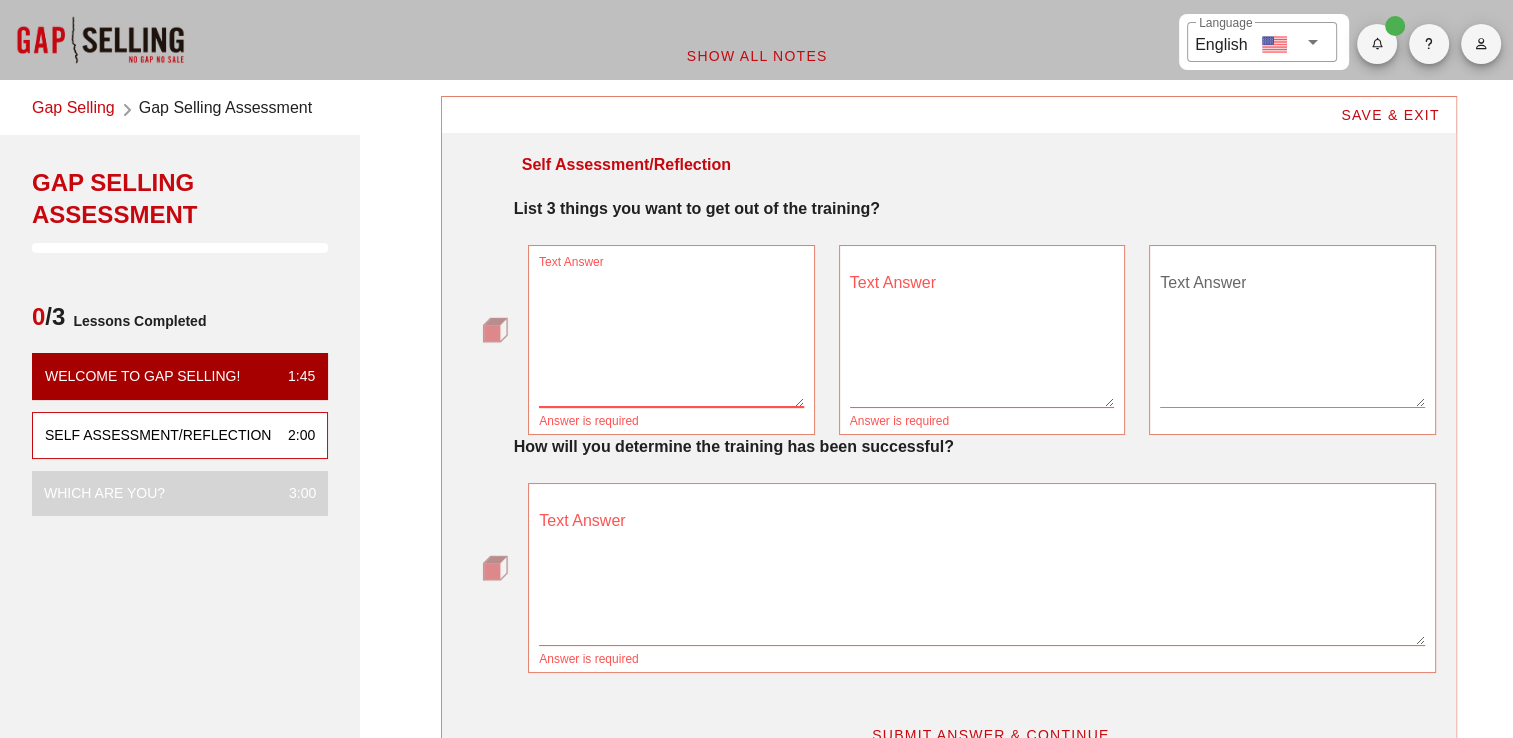 click on "Text Answer" at bounding box center [671, 337] 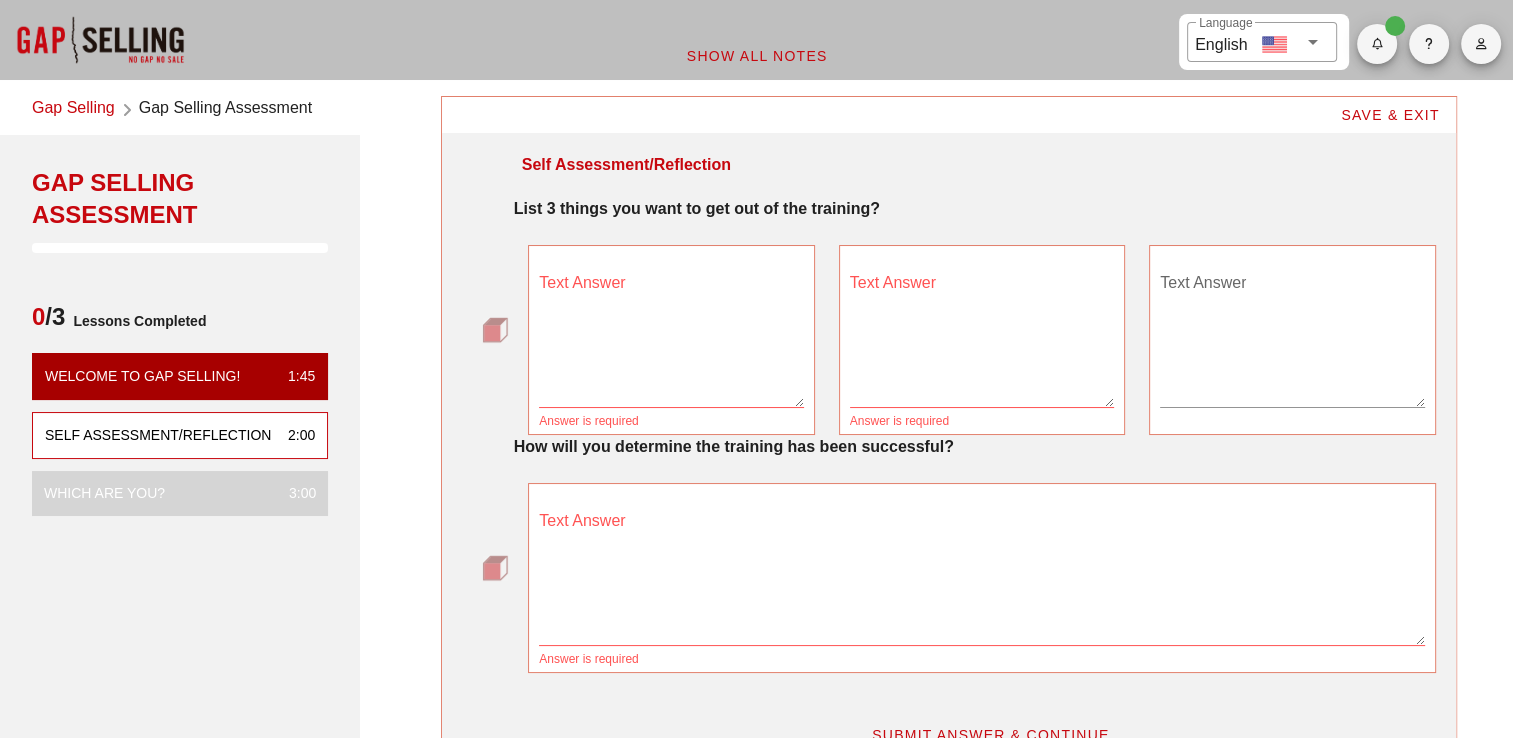click on "Gap Selling Assessment" at bounding box center [180, 199] 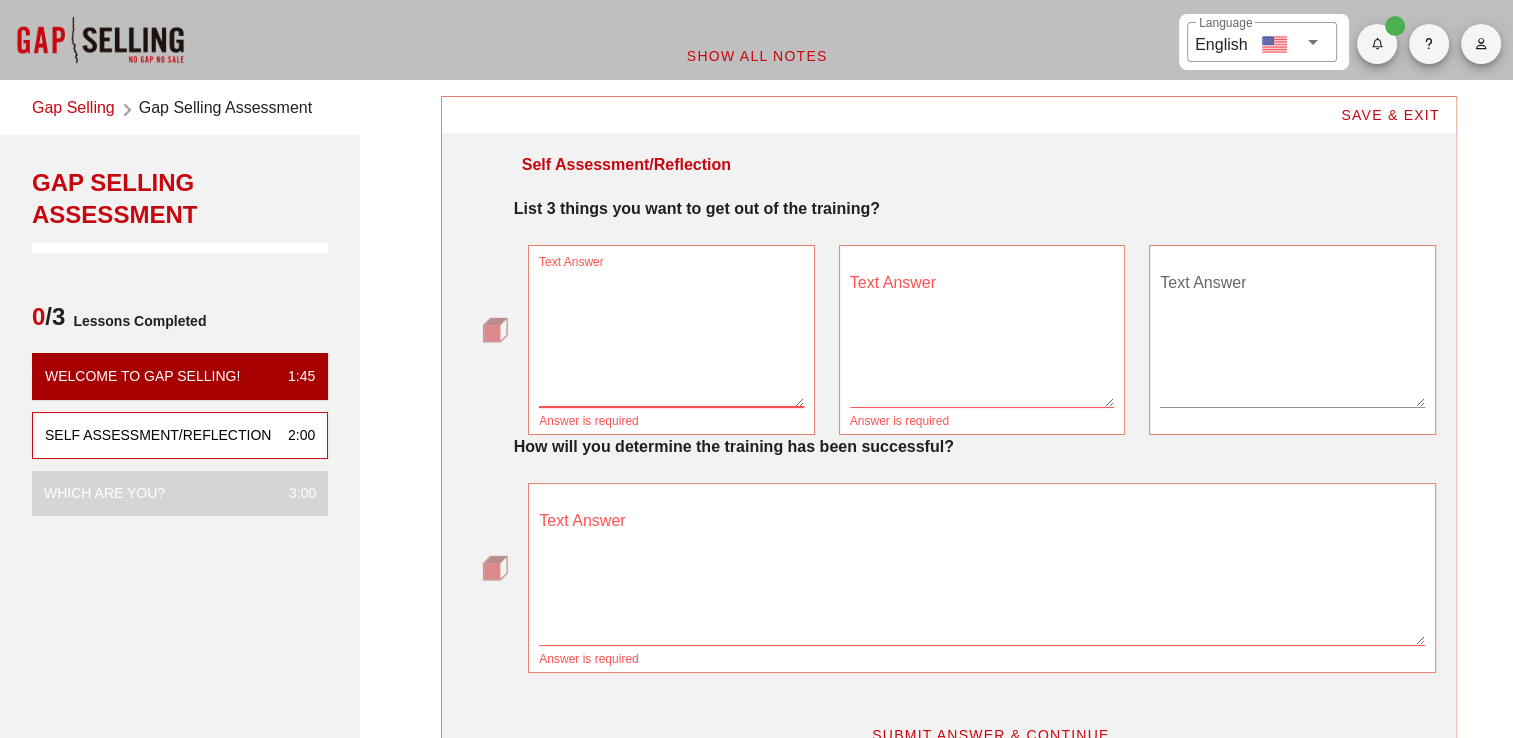 click on "Text Answer" at bounding box center (671, 337) 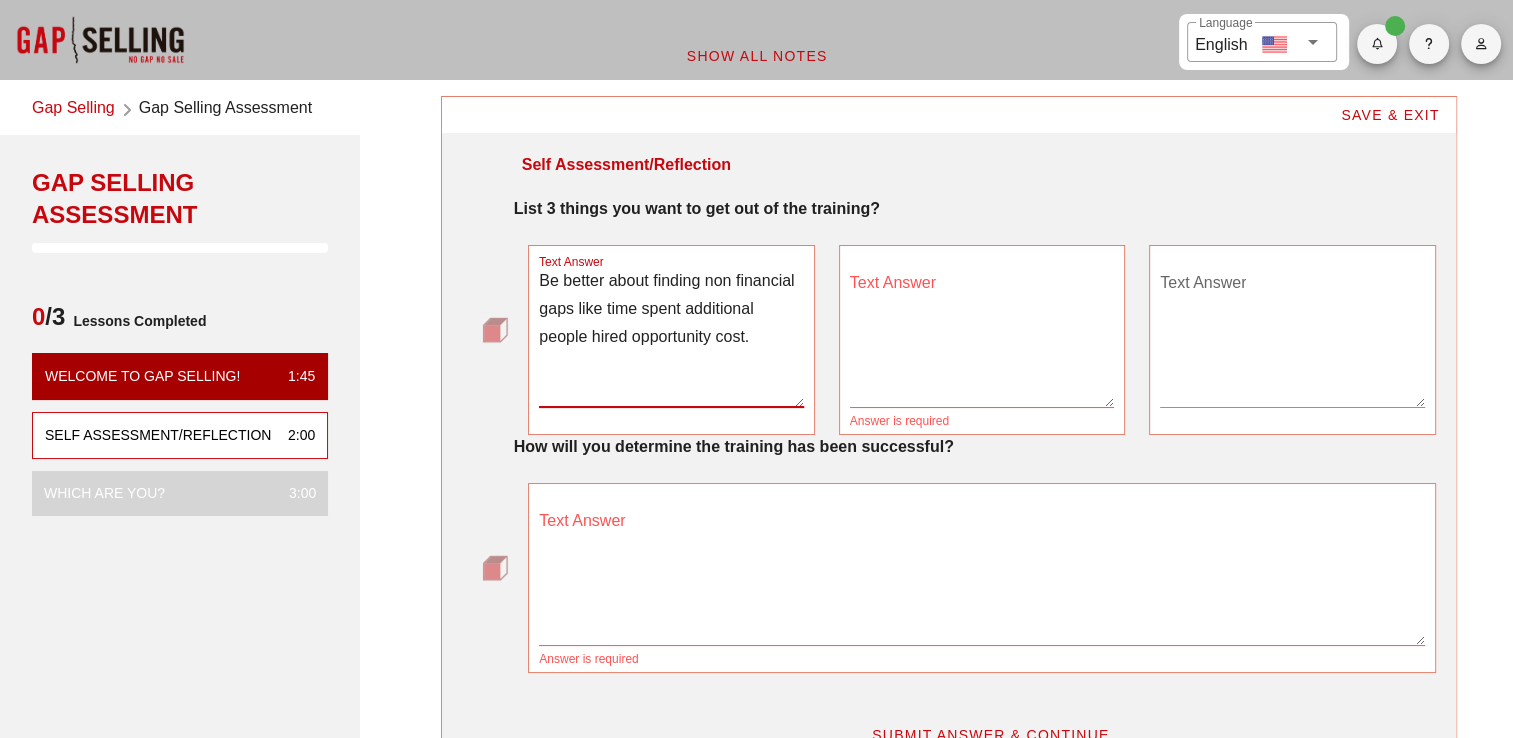 click on "Text Answer" at bounding box center (982, 337) 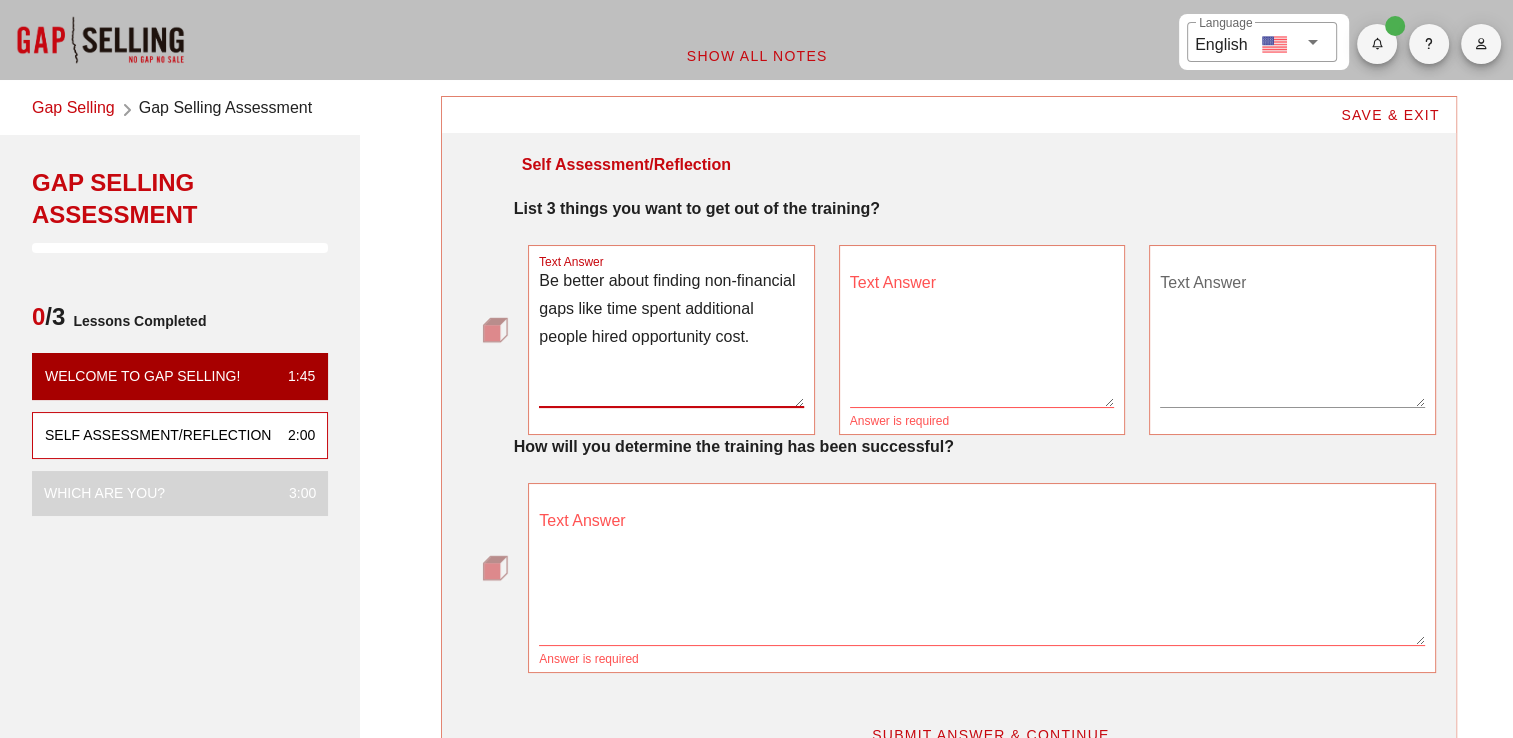 type on "Be better about finding non-financial gaps like time spent additional people hired opportunity cost." 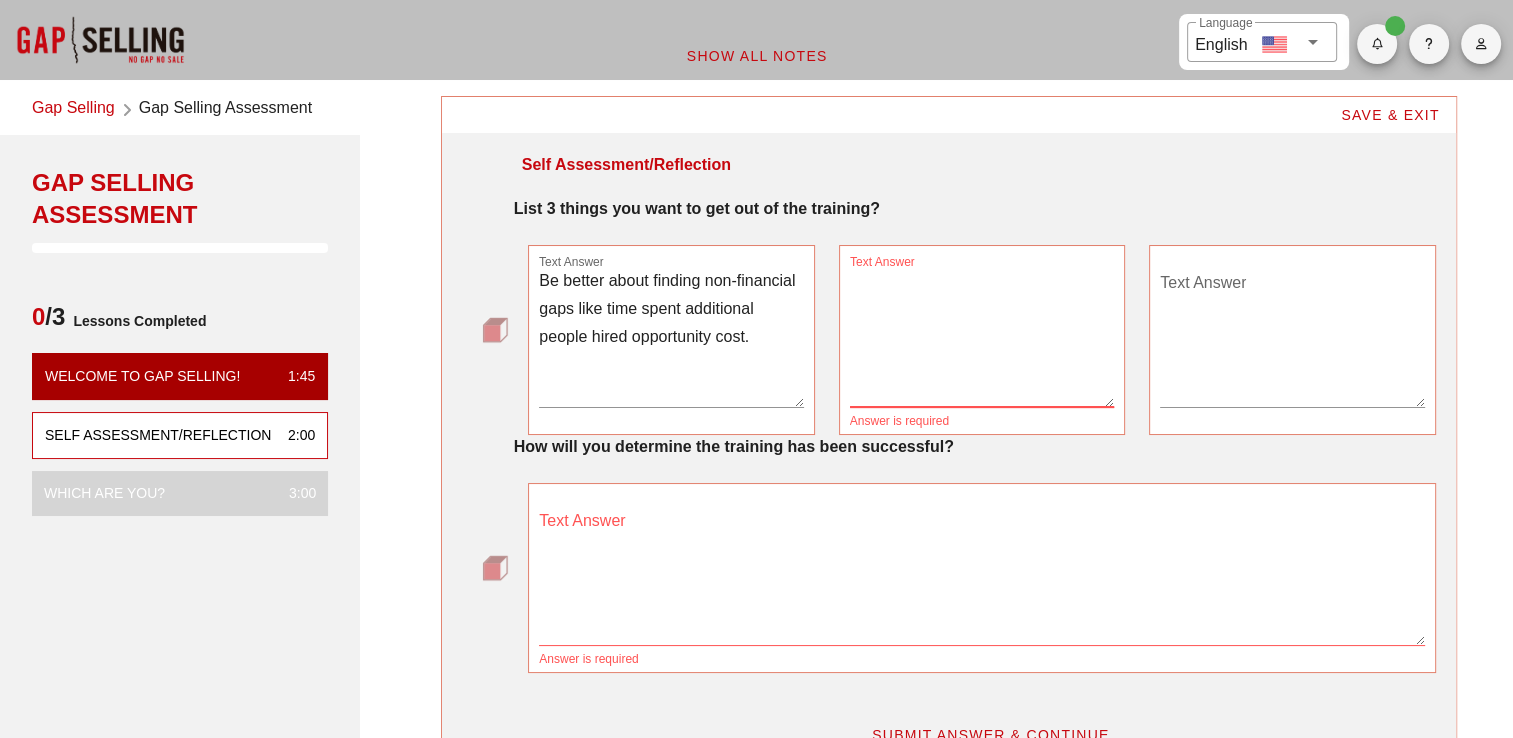 click on "Text Answer" at bounding box center (982, 337) 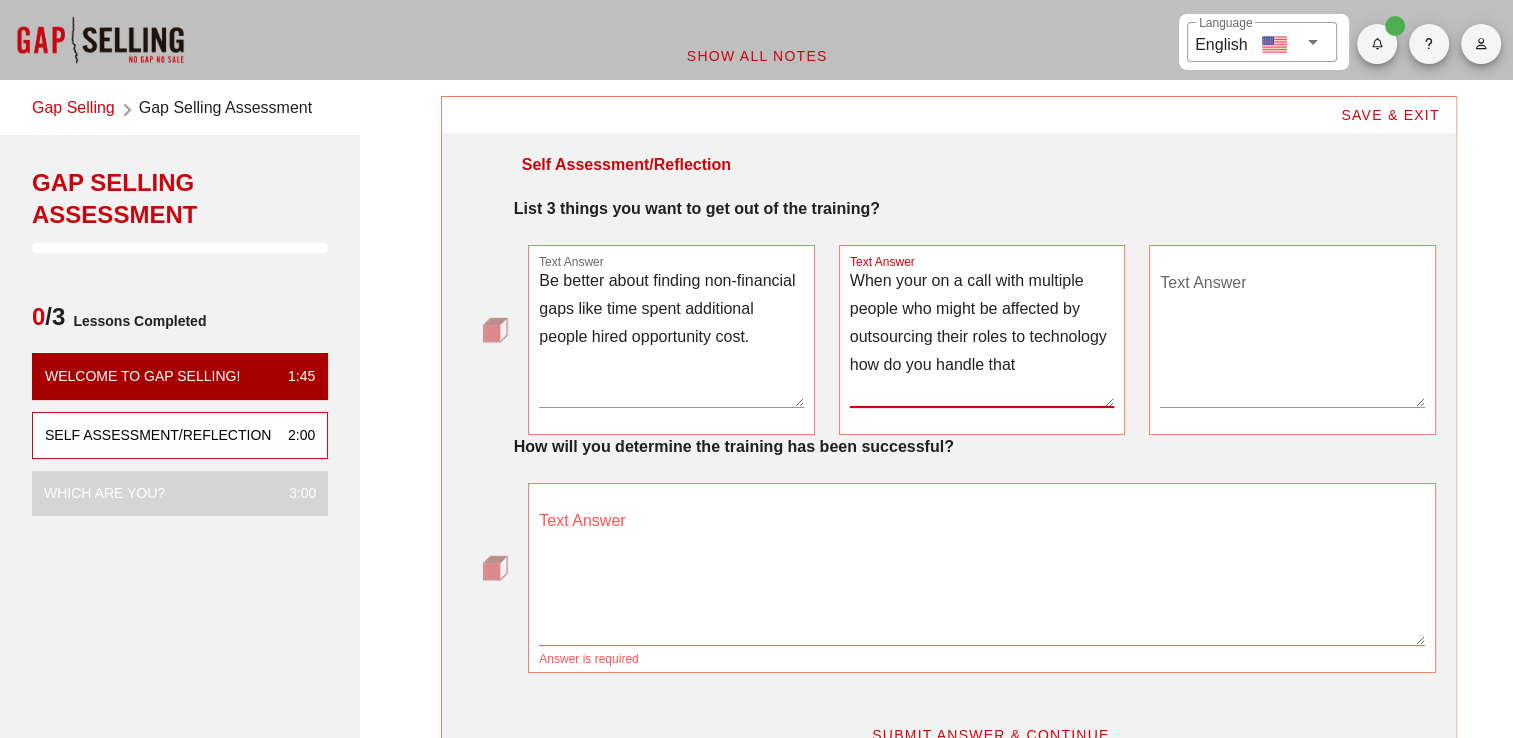 click on "When your on a call with multiple people who might be affected by outsourcing their roles to technology how do you handle that" at bounding box center [982, 337] 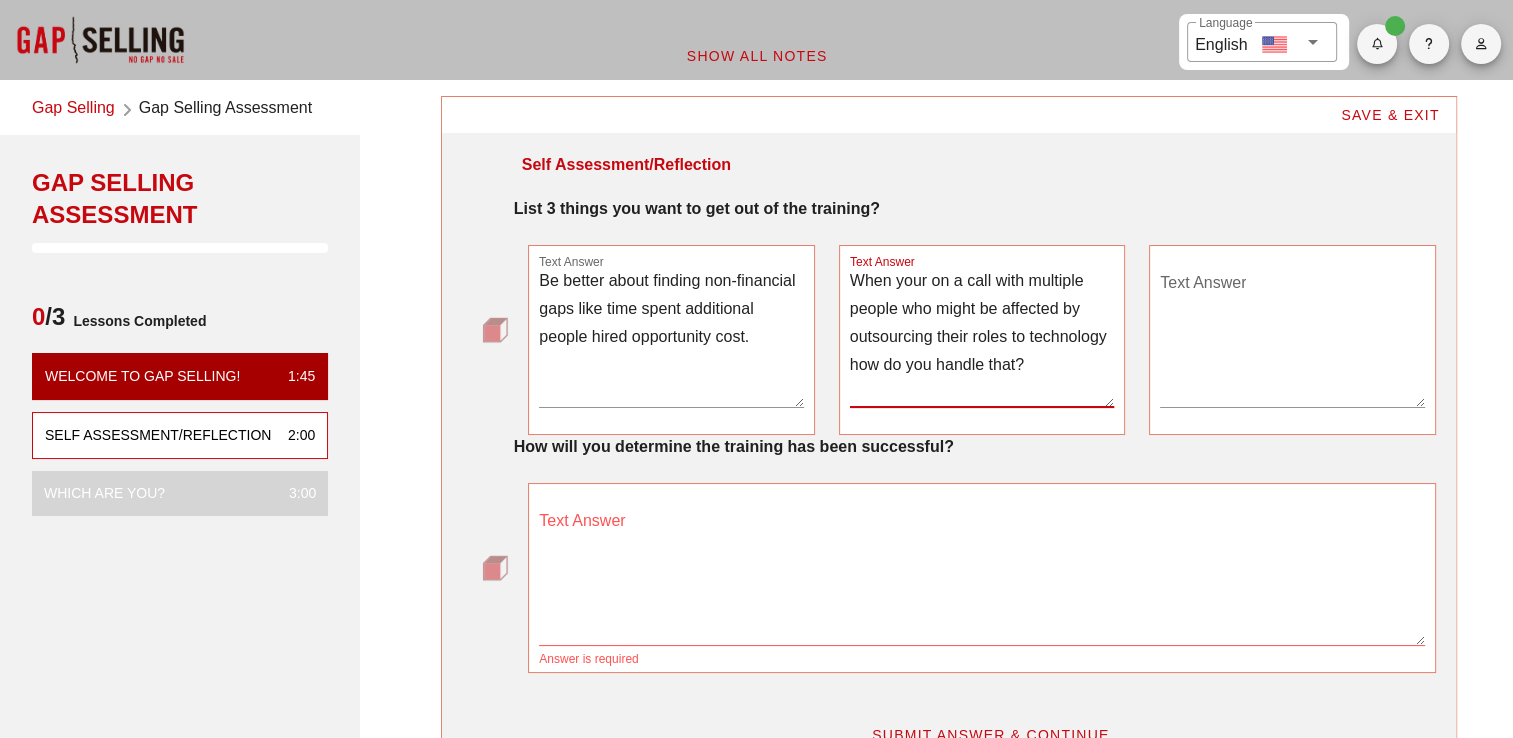 type on "When your on a call with multiple people who might be affected by outsourcing their roles to technology how do you handle that?" 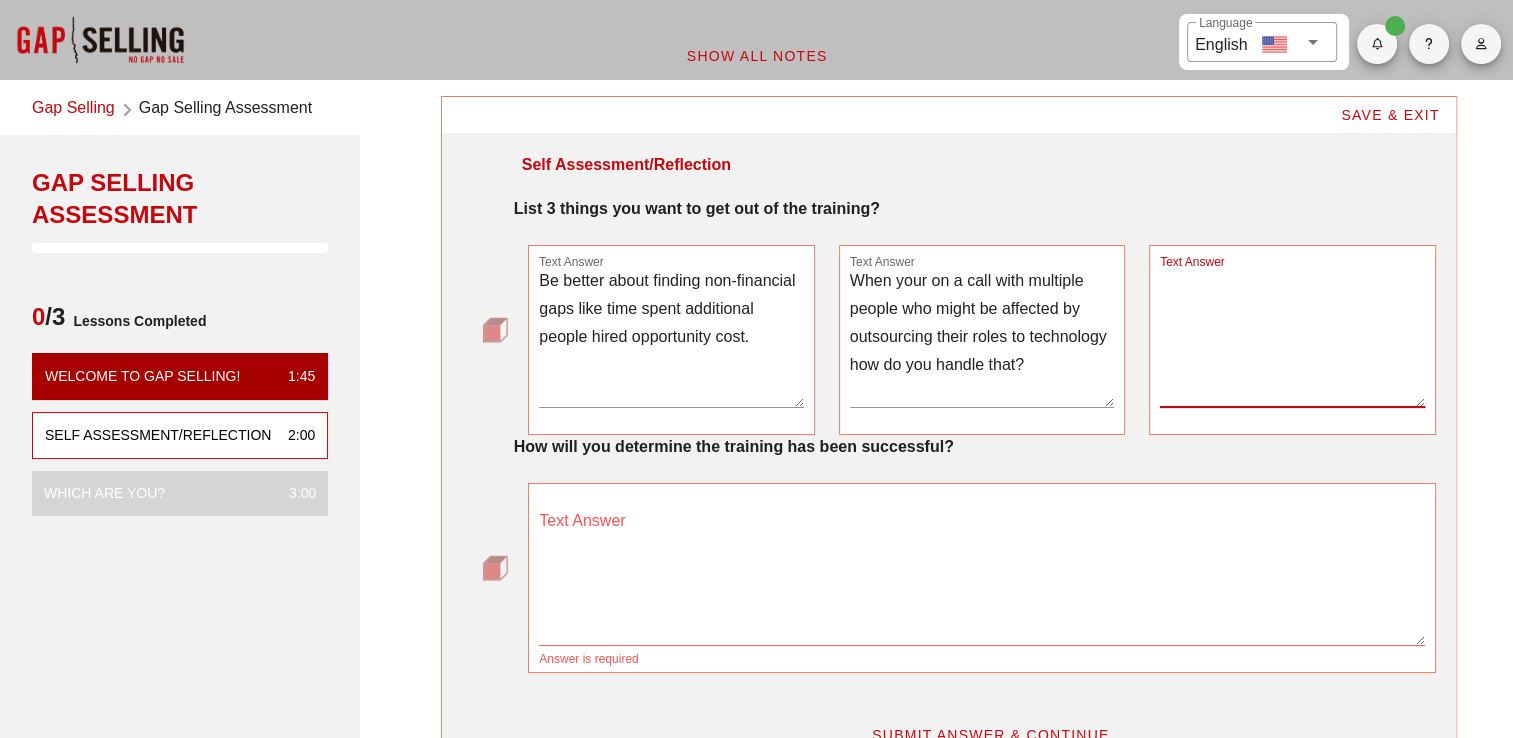 click on "Text Answer" at bounding box center [1292, 337] 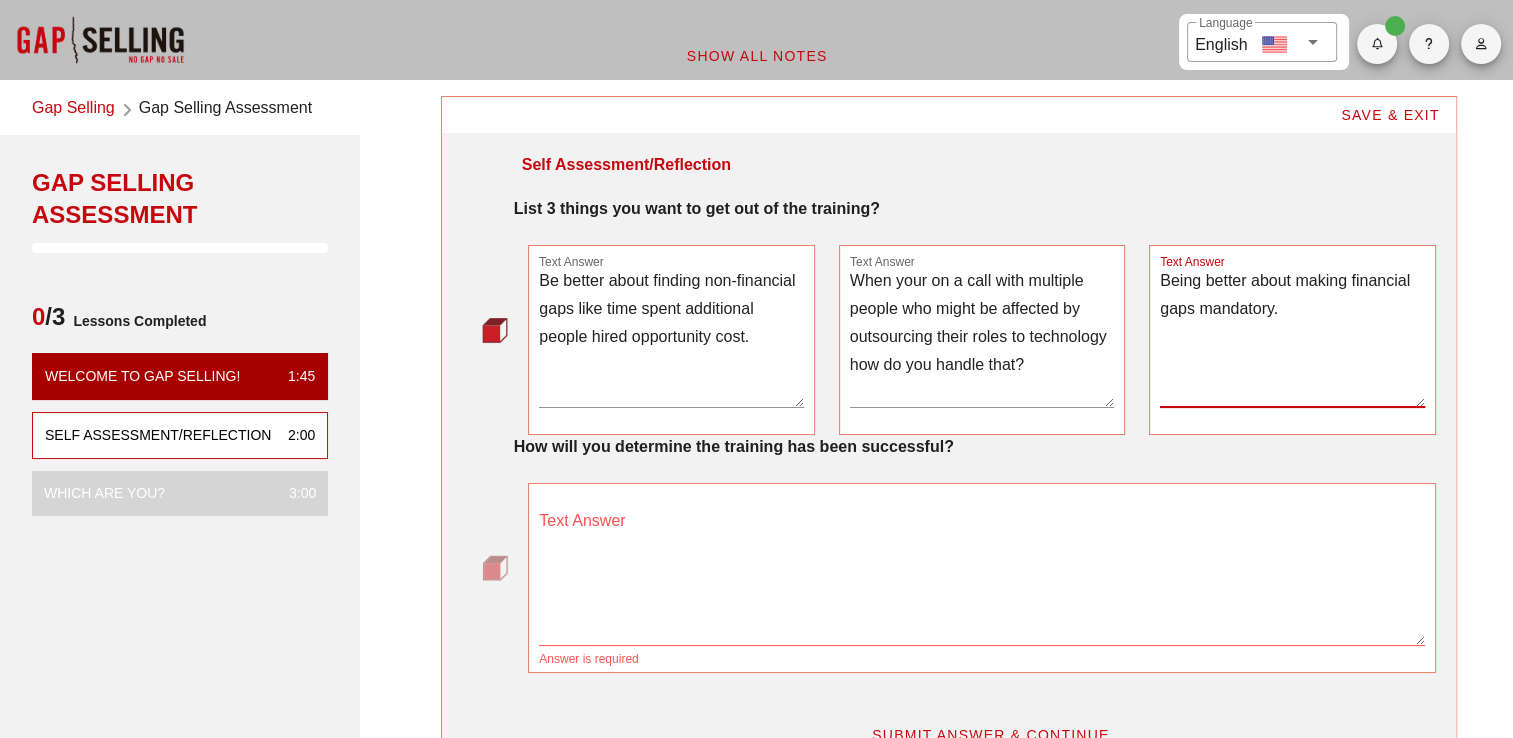 type on "Being better about making financial gaps mandatory." 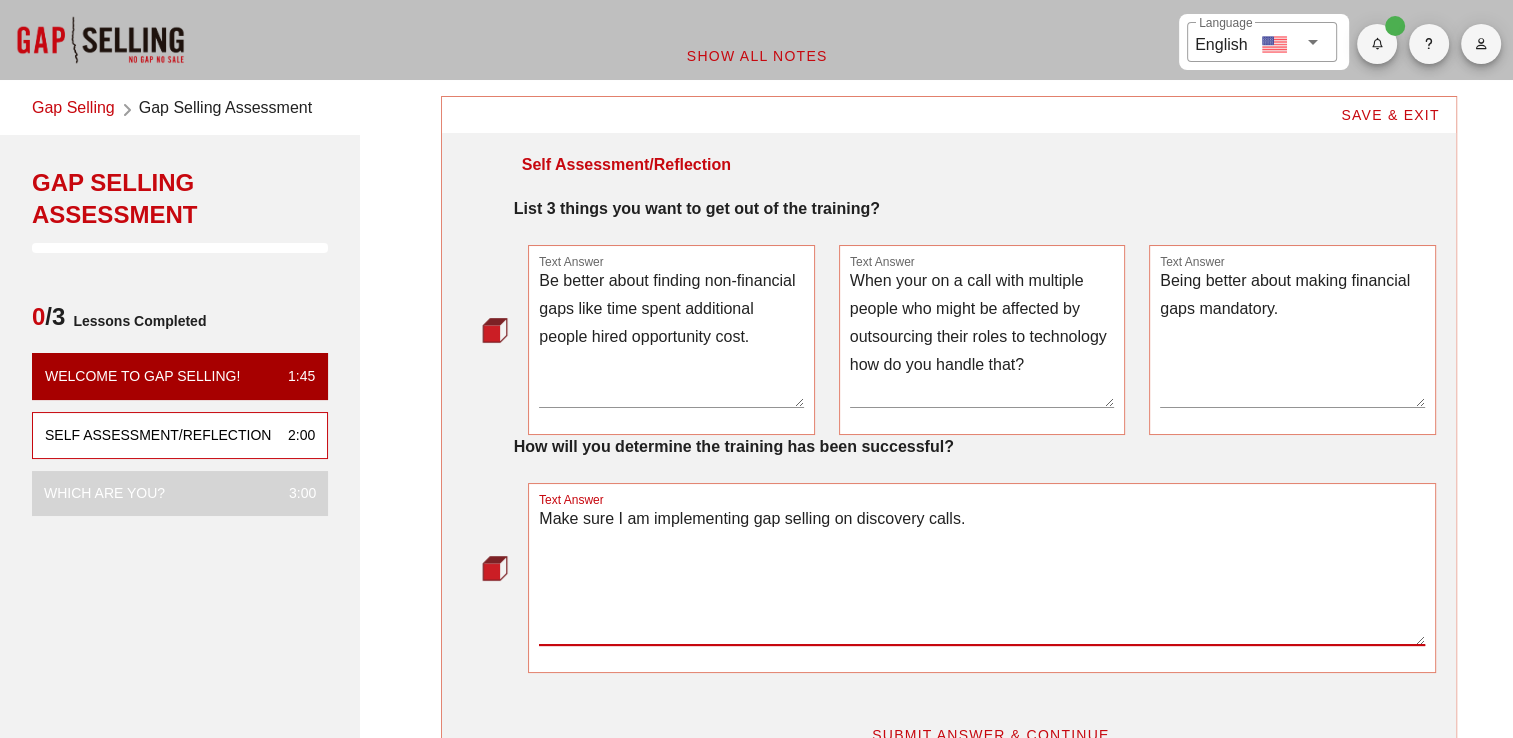 click on "Make sure I am implementing gap selling on discovery calls." at bounding box center [981, 575] 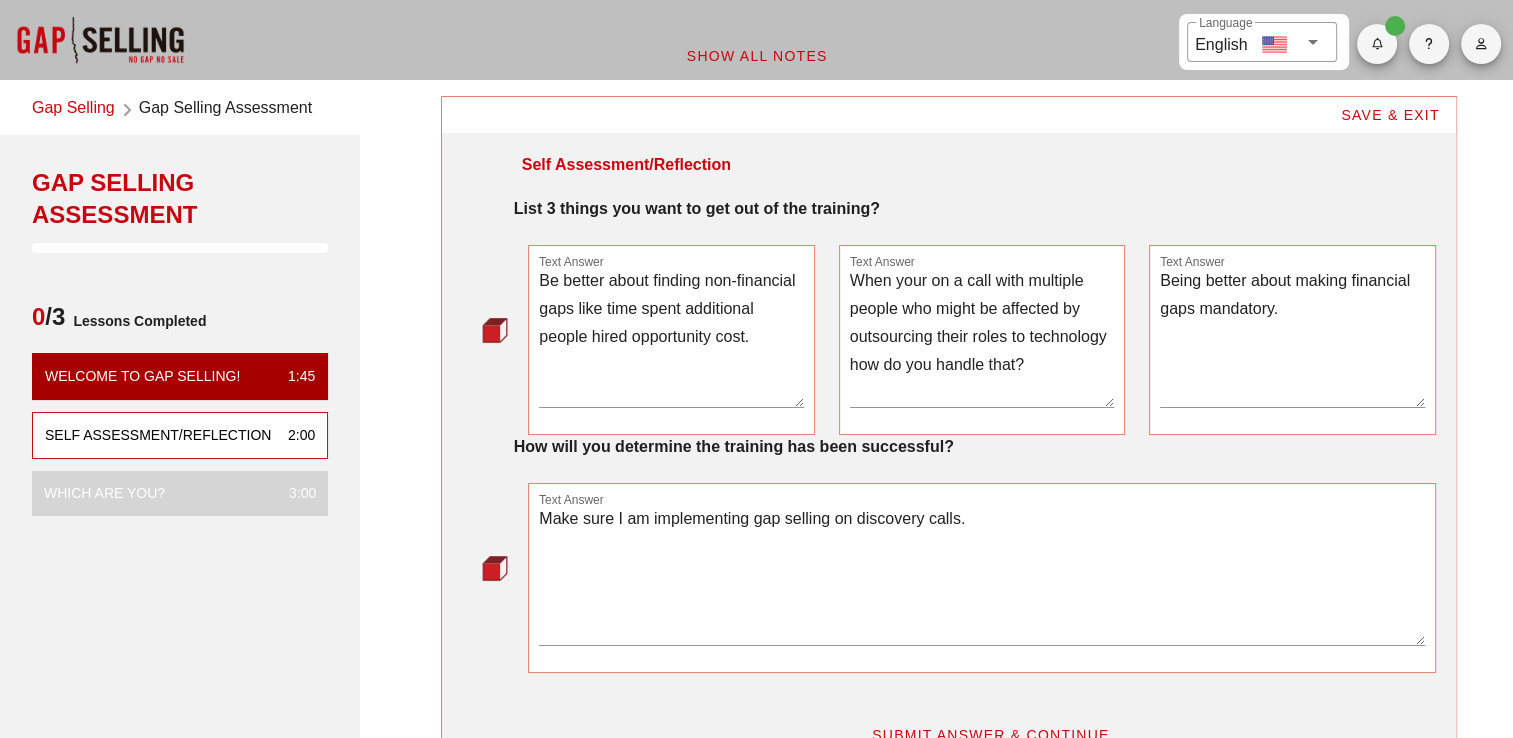 click on "Make sure I am implementing gap selling on discovery calls." at bounding box center (981, 575) 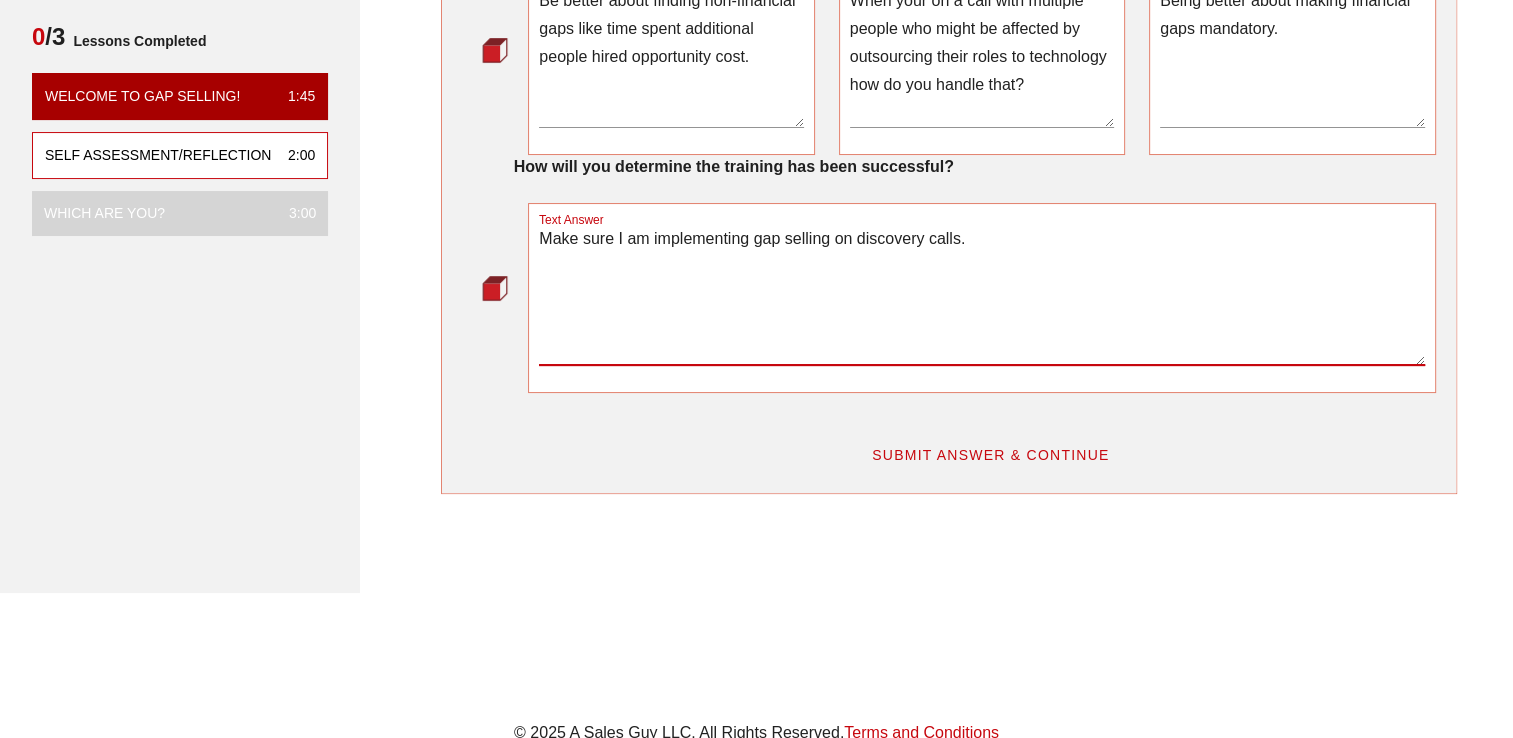 scroll, scrollTop: 134, scrollLeft: 0, axis: vertical 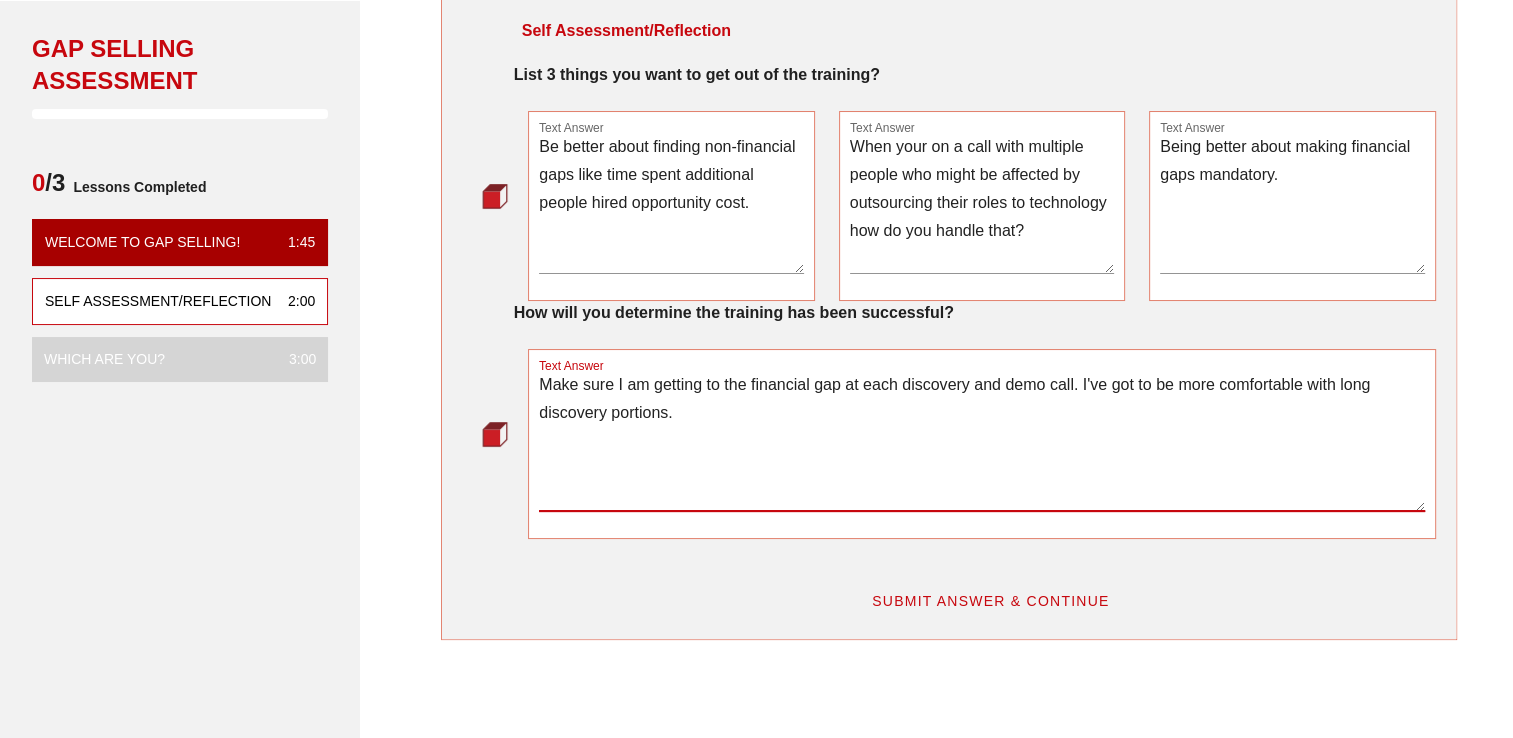 type on "Make sure I am getting to the financial gap at each discovery and demo call. I've got to be more comfortable with long discovery portions." 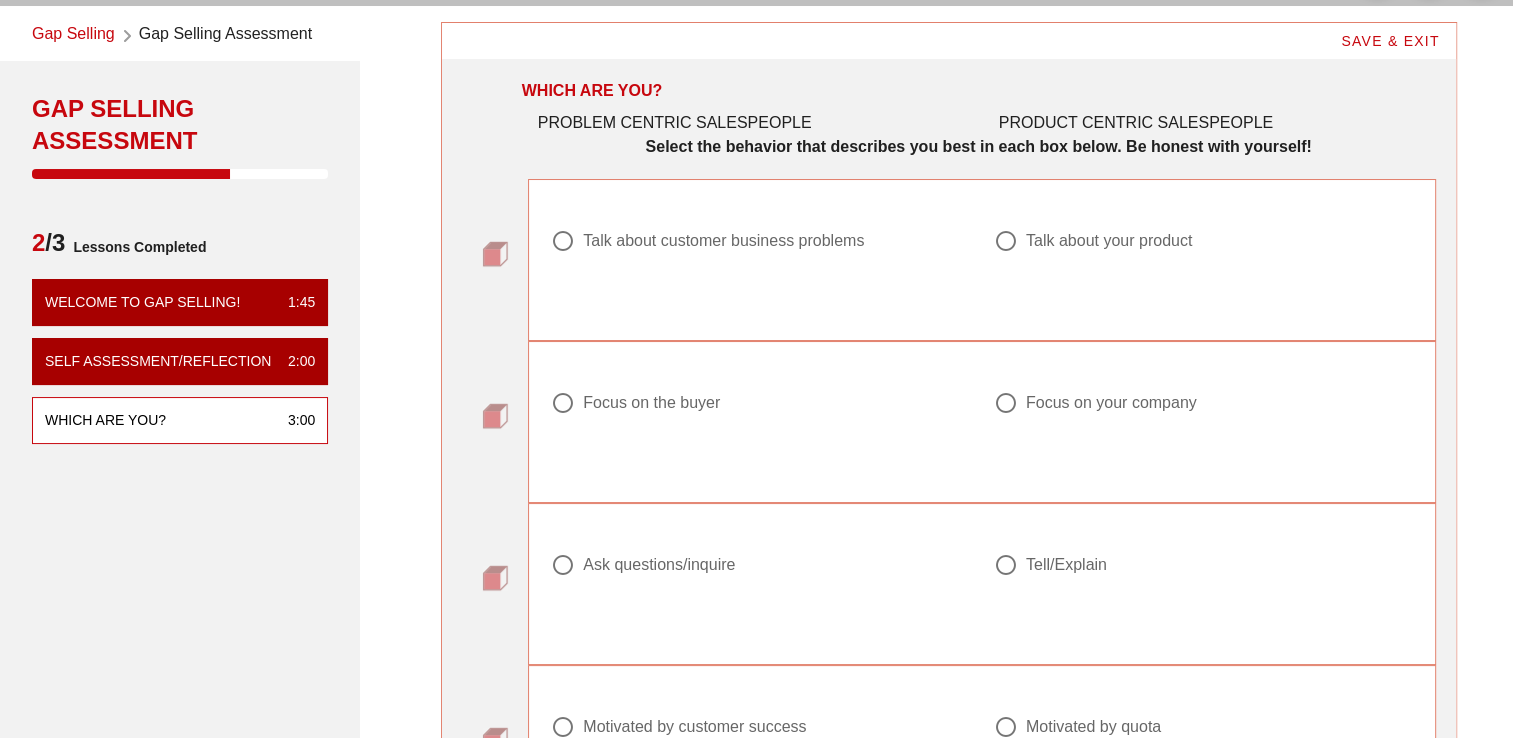 scroll, scrollTop: 70, scrollLeft: 0, axis: vertical 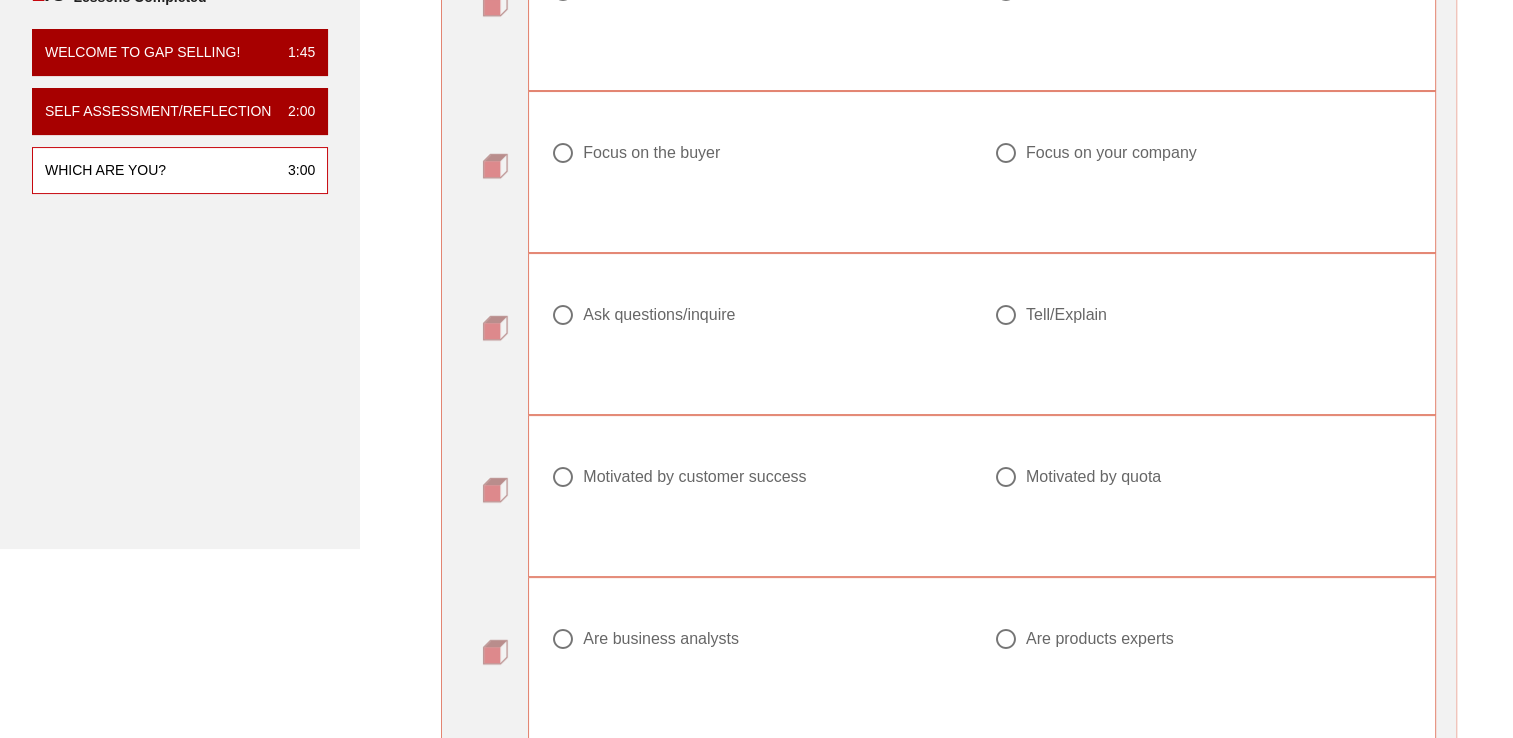 click on "Motivated by customer success" at bounding box center (694, 477) 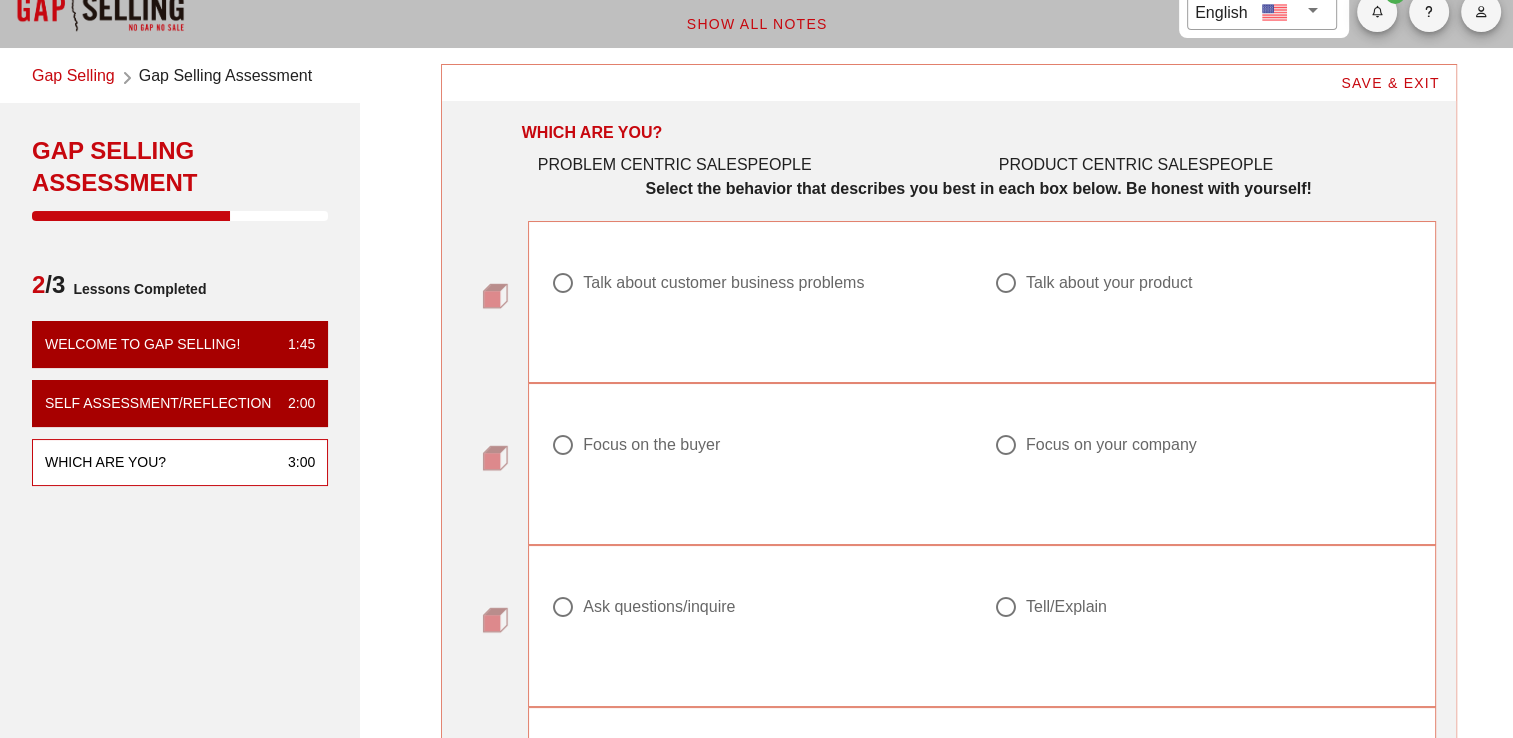 scroll, scrollTop: 8, scrollLeft: 0, axis: vertical 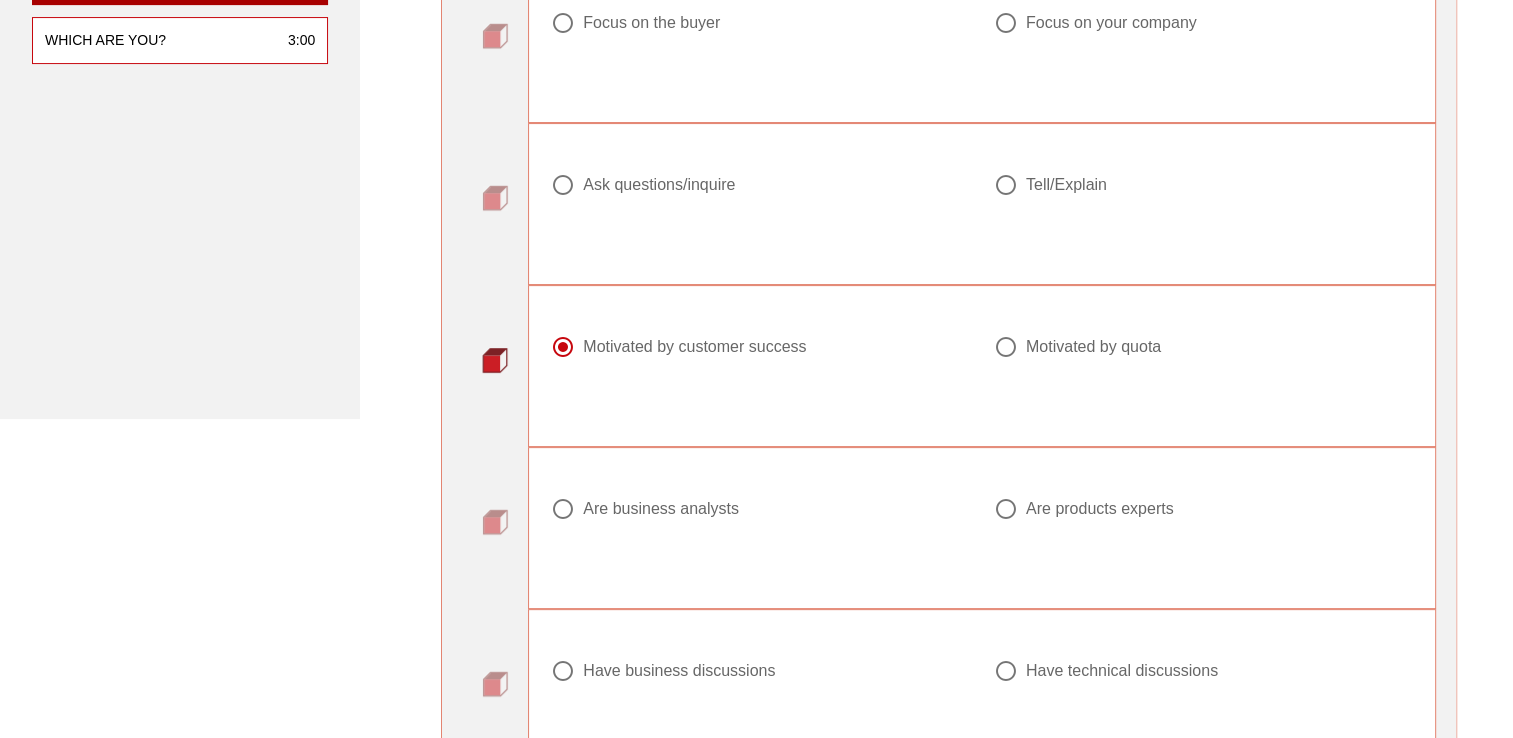 click at bounding box center (760, 533) 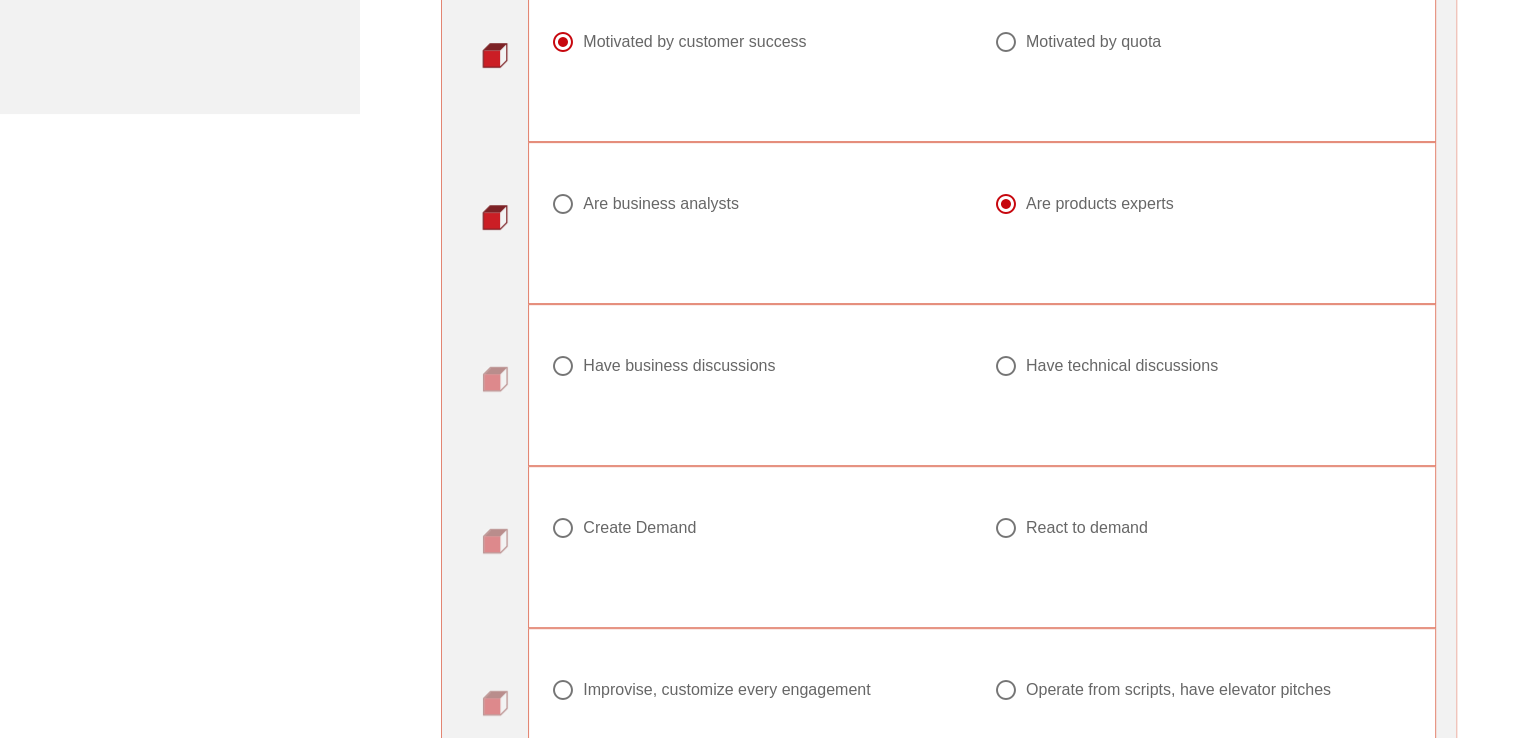 scroll, scrollTop: 763, scrollLeft: 0, axis: vertical 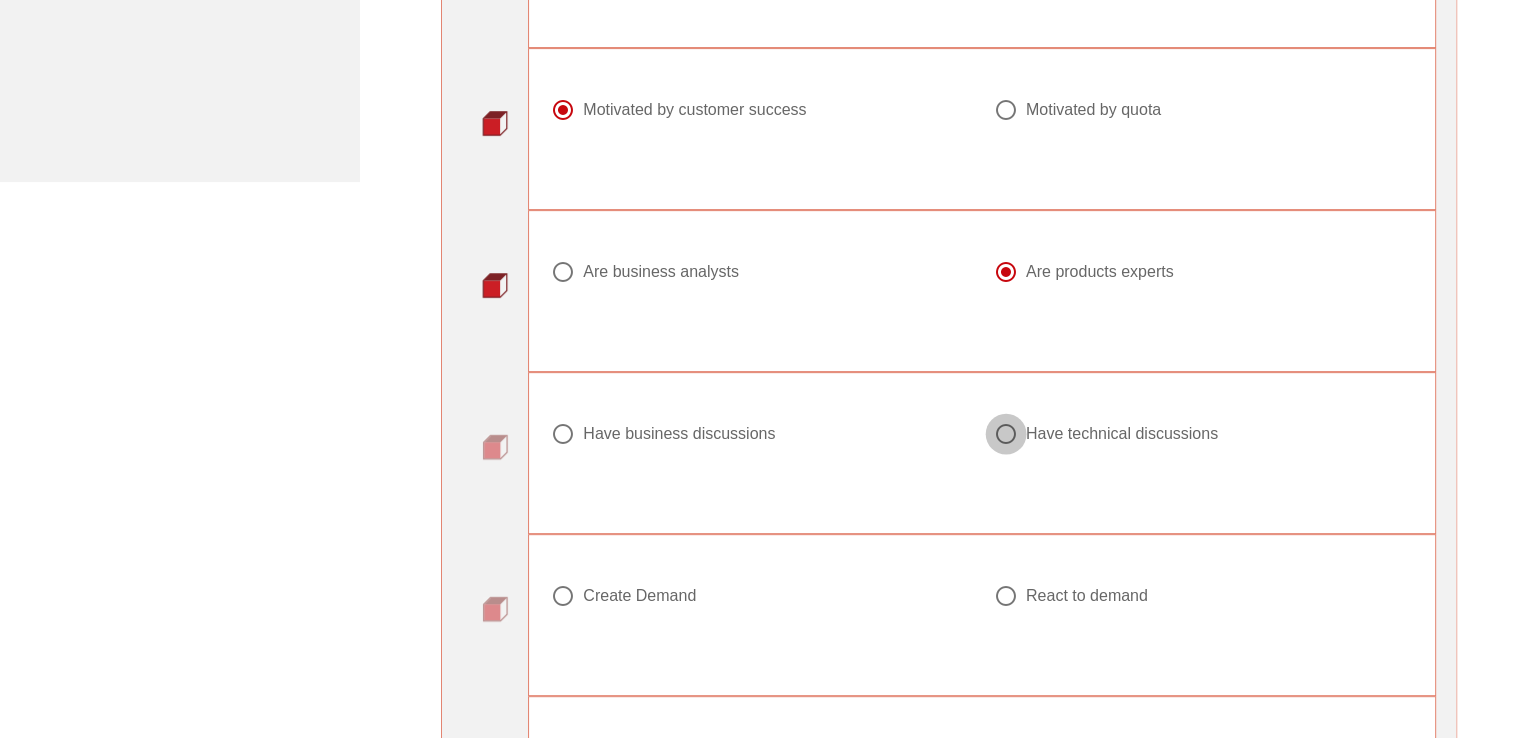 click at bounding box center [563, 434] 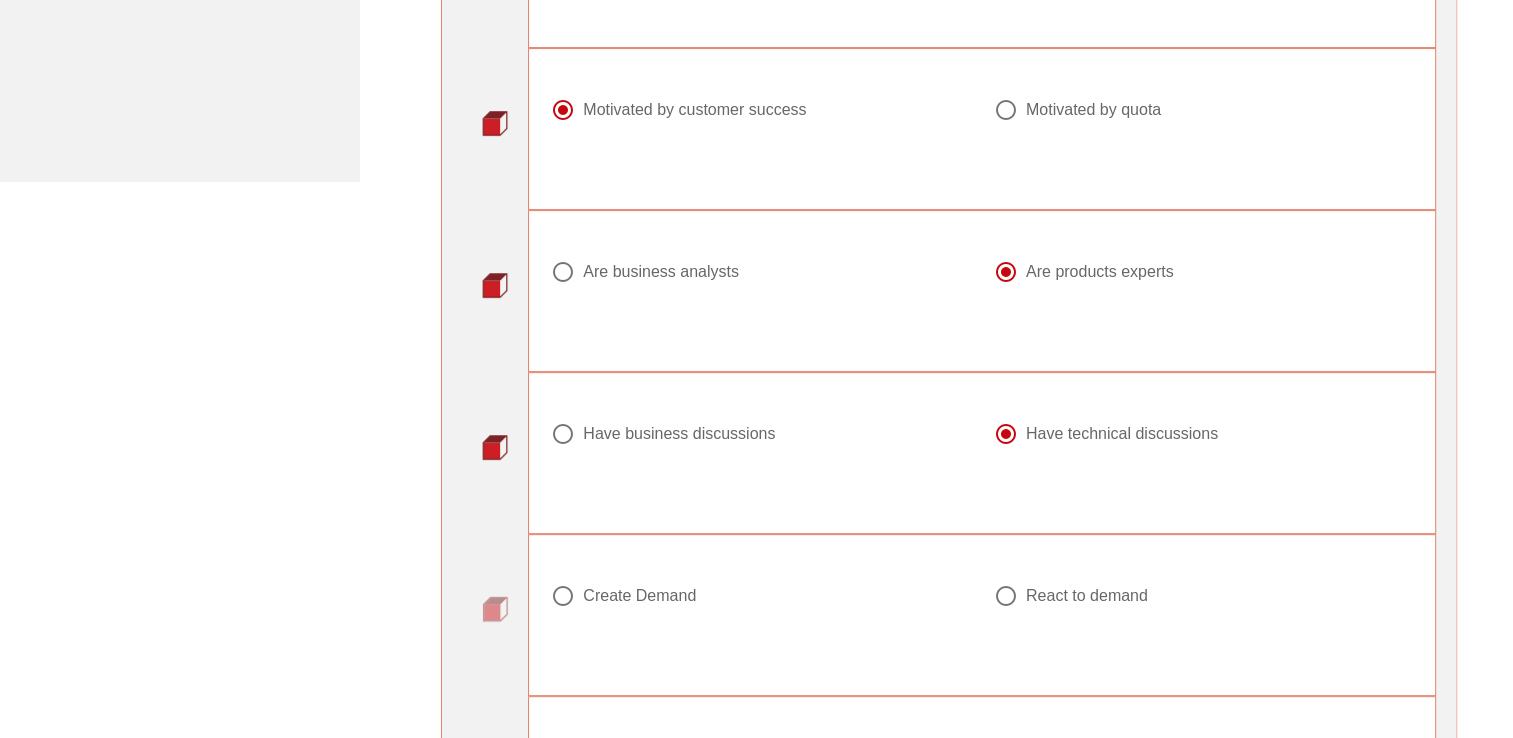 scroll, scrollTop: 944, scrollLeft: 0, axis: vertical 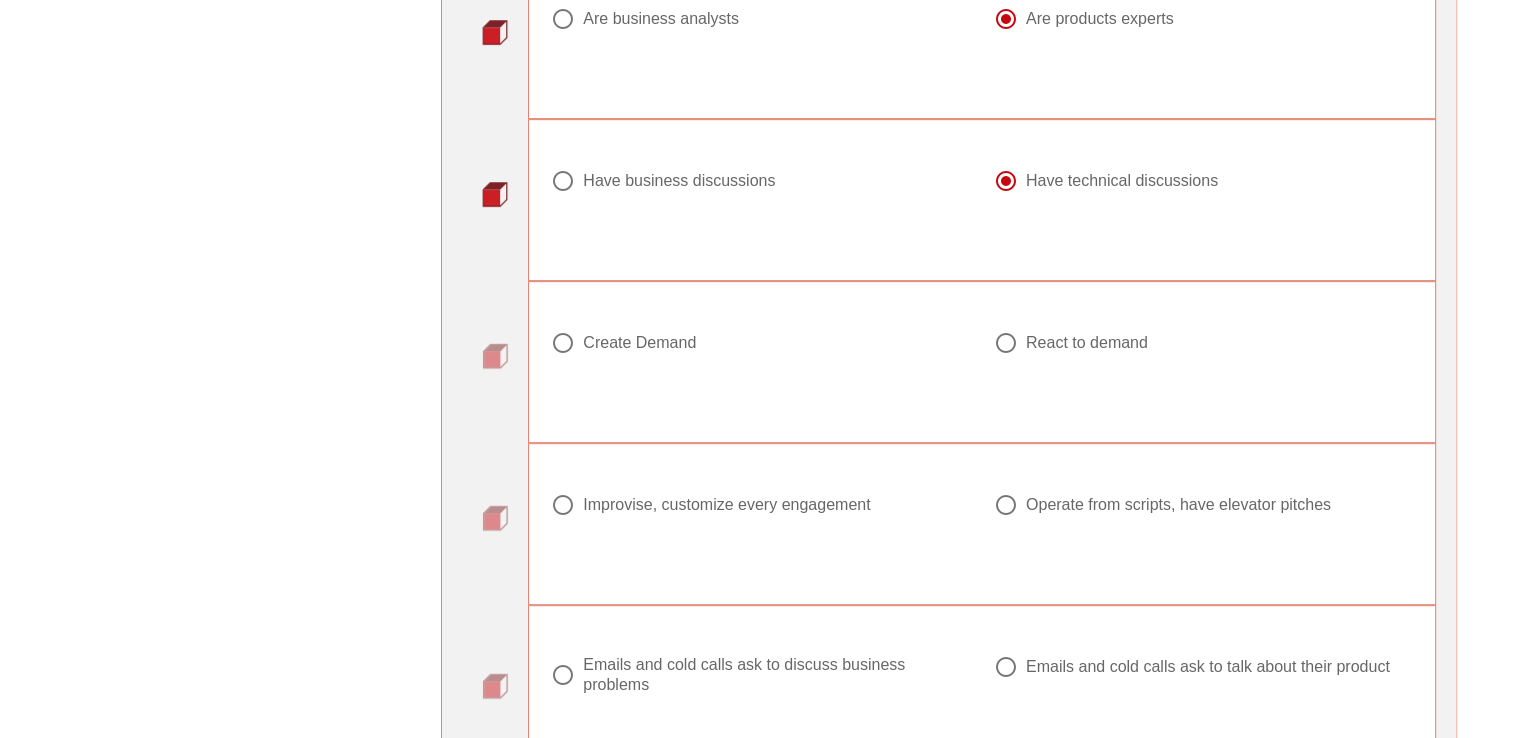 click on "Emails and cold calls ask to discuss business problems" at bounding box center (768, 675) 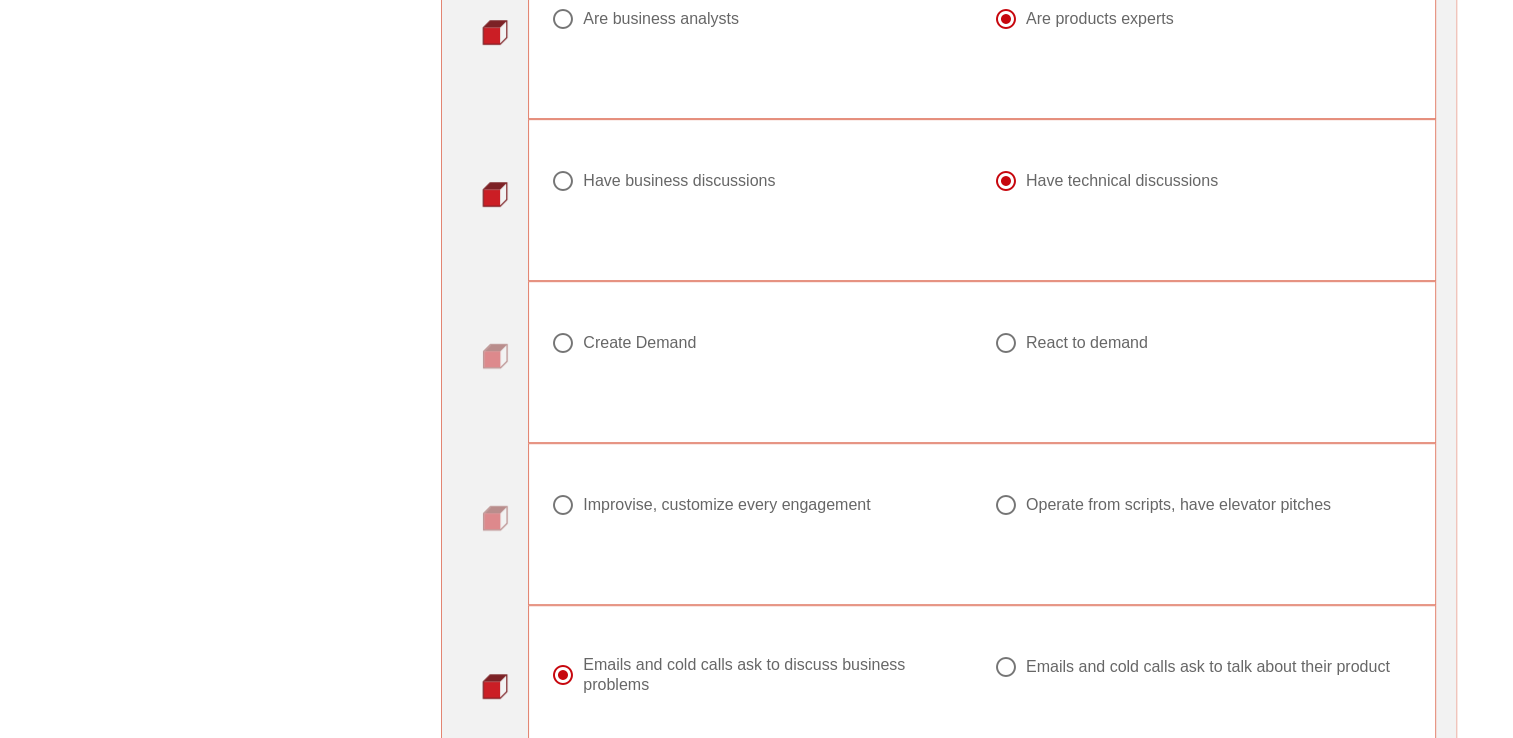 drag, startPoint x: 1518, startPoint y: 234, endPoint x: 1509, endPoint y: 142, distance: 92.43917 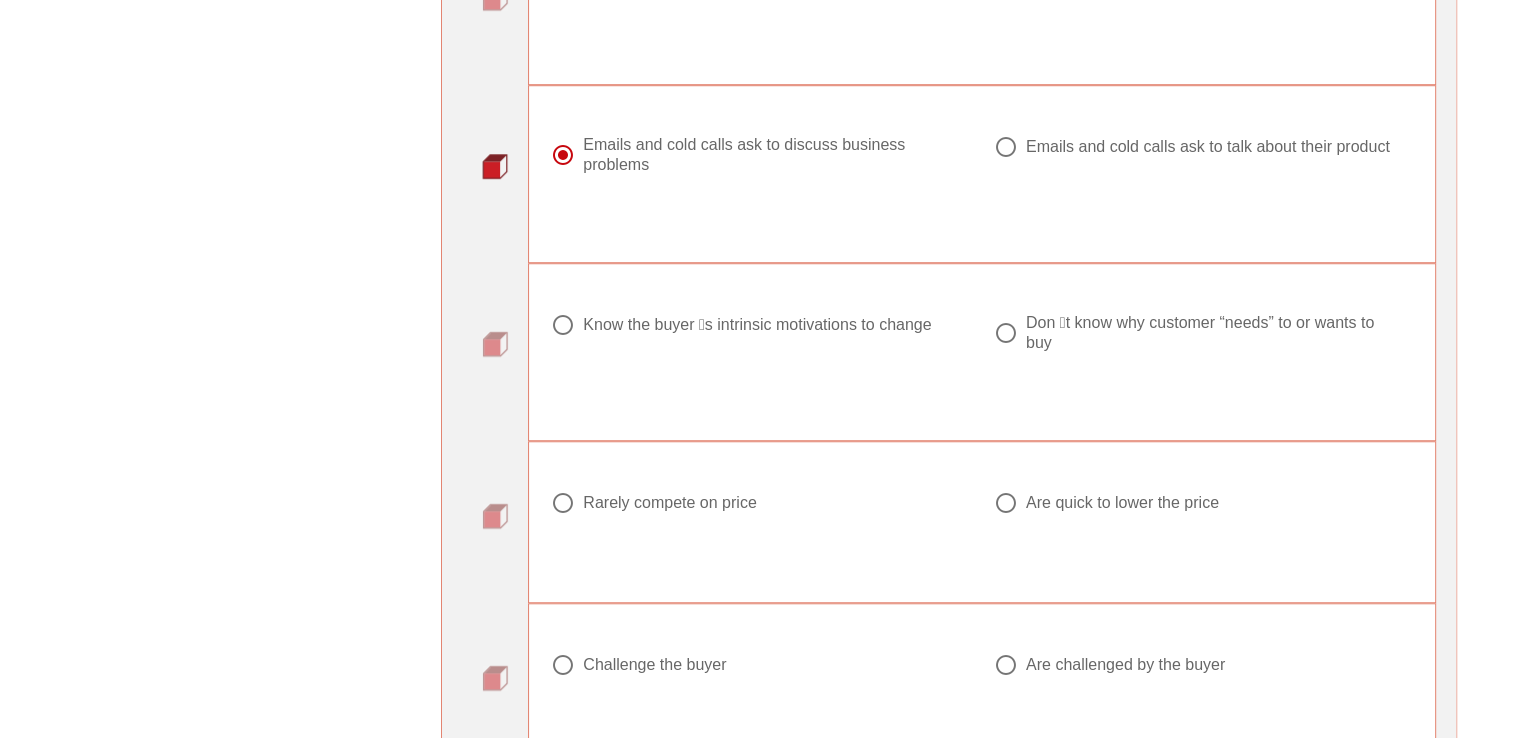 scroll, scrollTop: 1468, scrollLeft: 0, axis: vertical 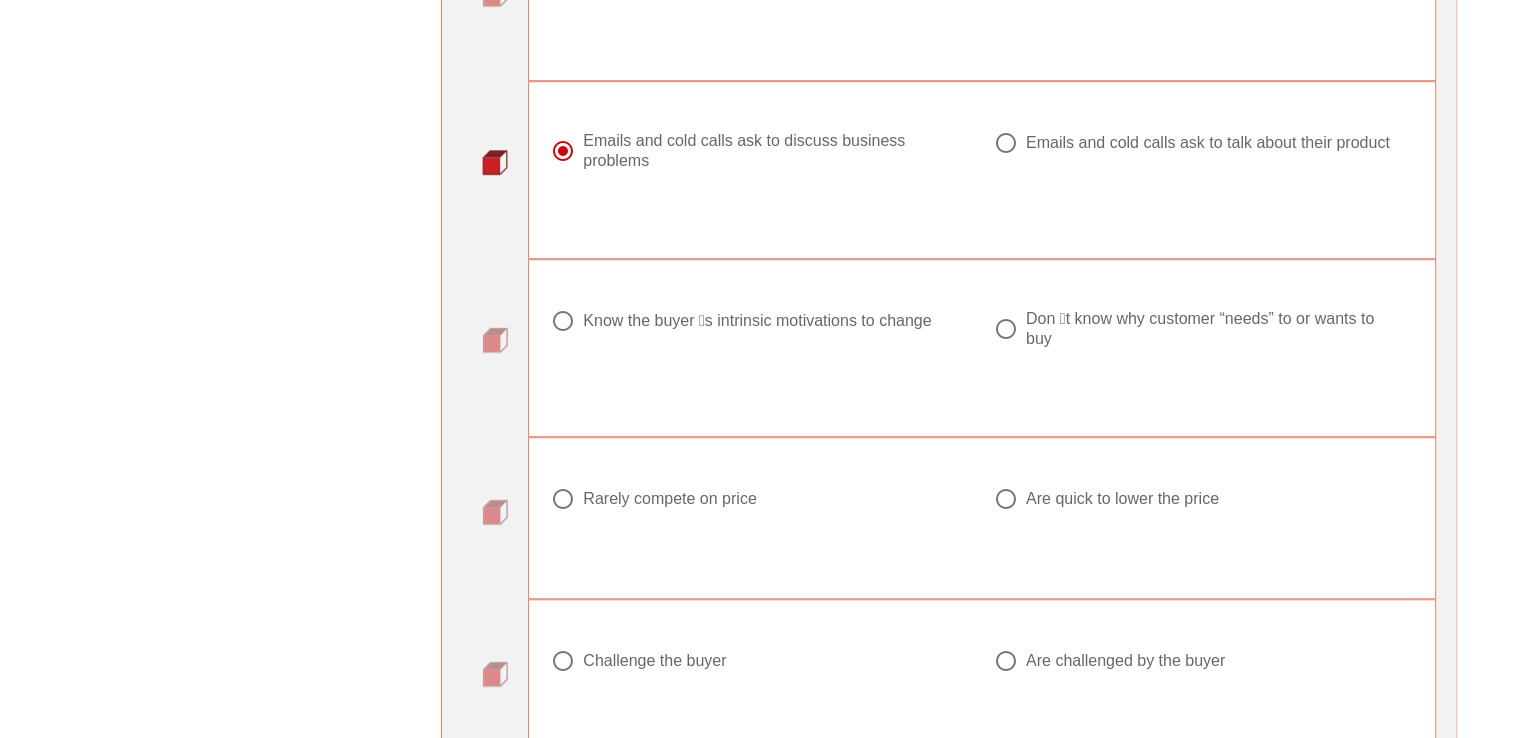 click on "Know the buyer ́s intrinsic motivations to change" at bounding box center (757, 321) 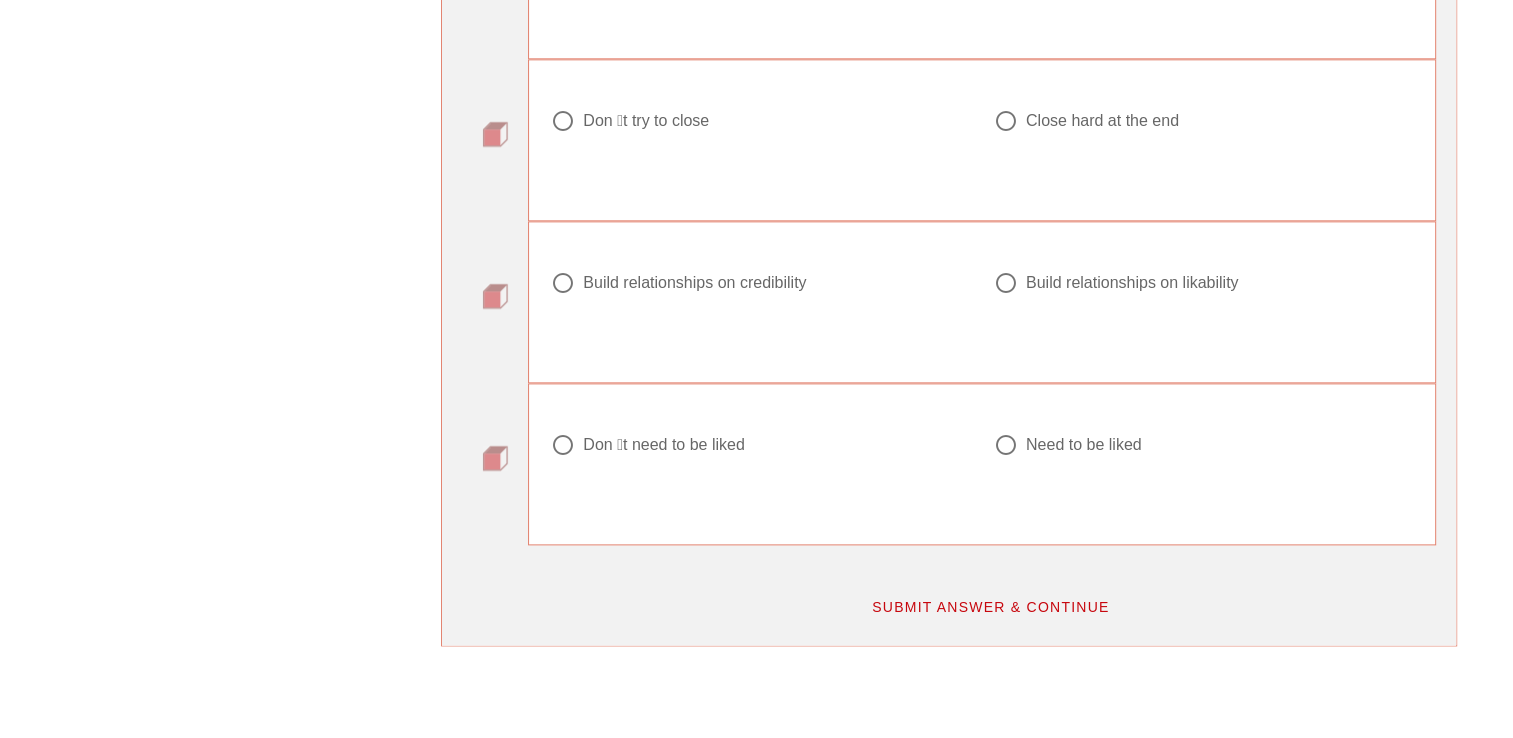 scroll, scrollTop: 2350, scrollLeft: 0, axis: vertical 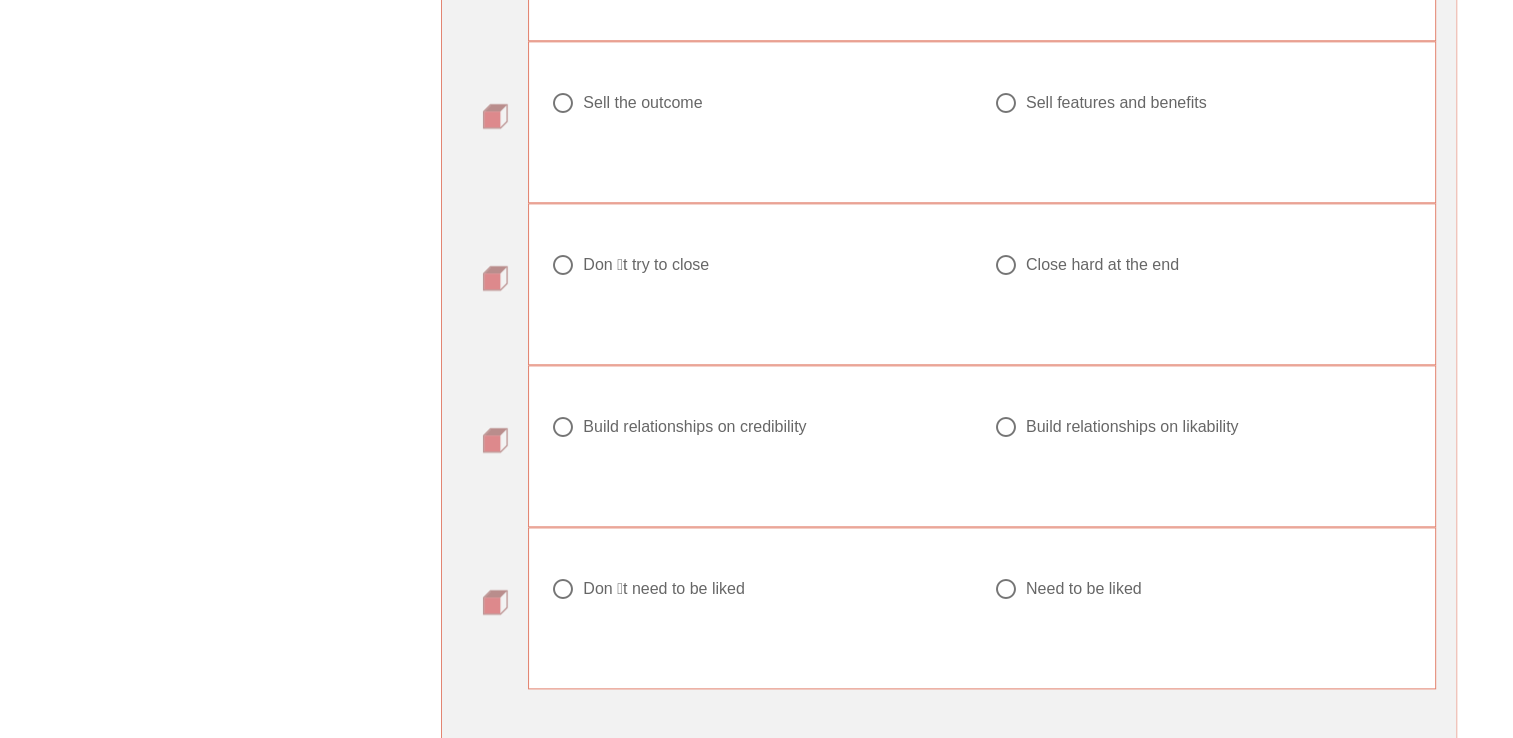 click at bounding box center (563, 589) 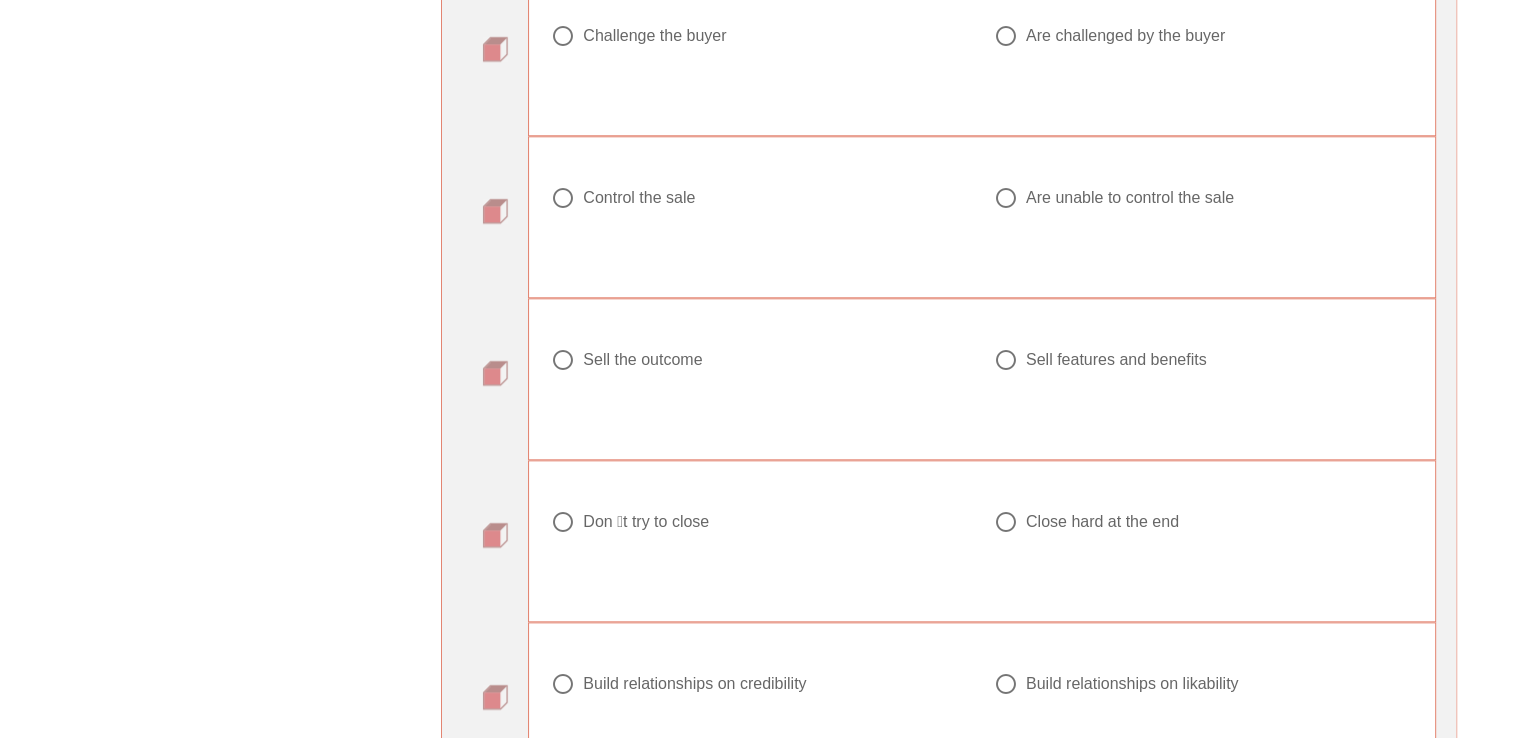 scroll, scrollTop: 2129, scrollLeft: 0, axis: vertical 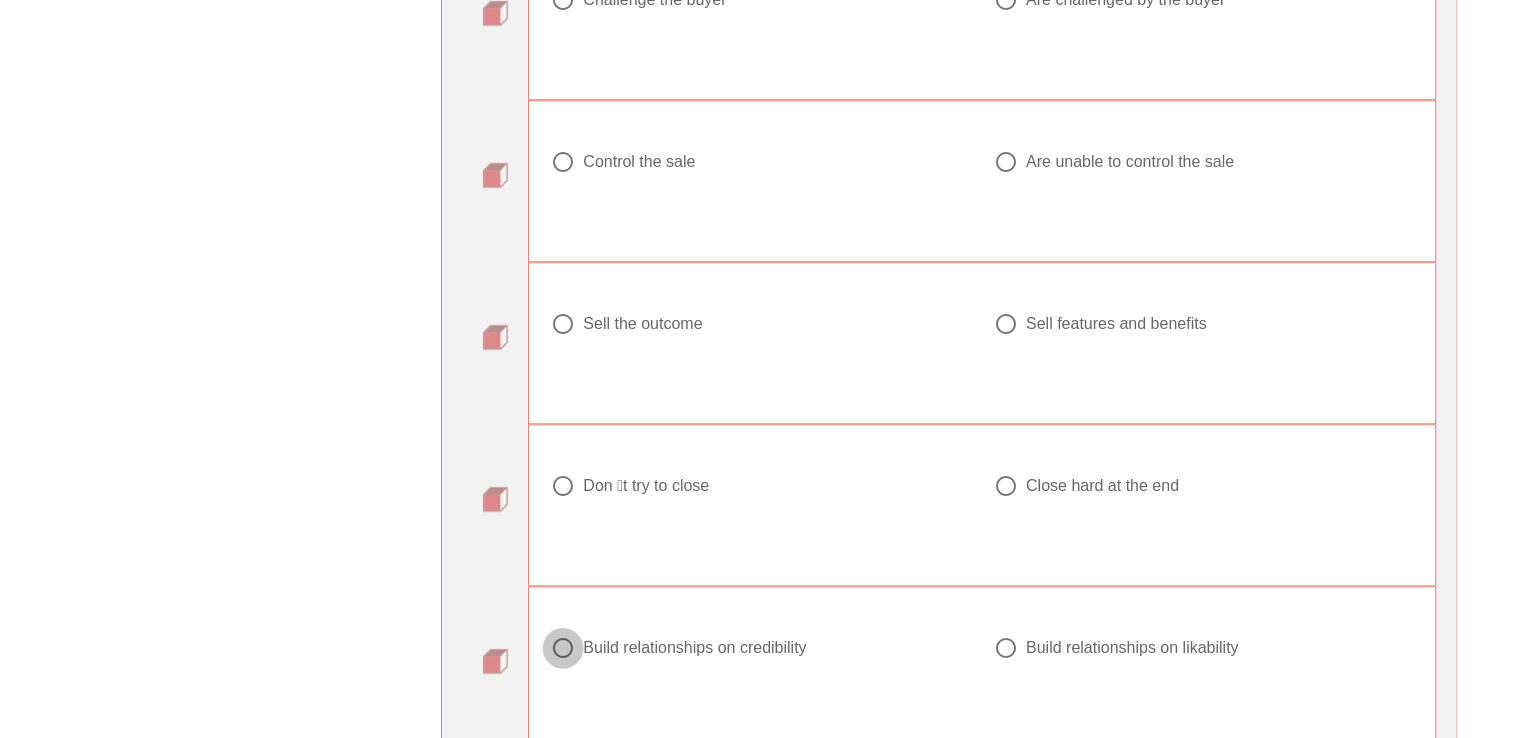 click at bounding box center (563, 648) 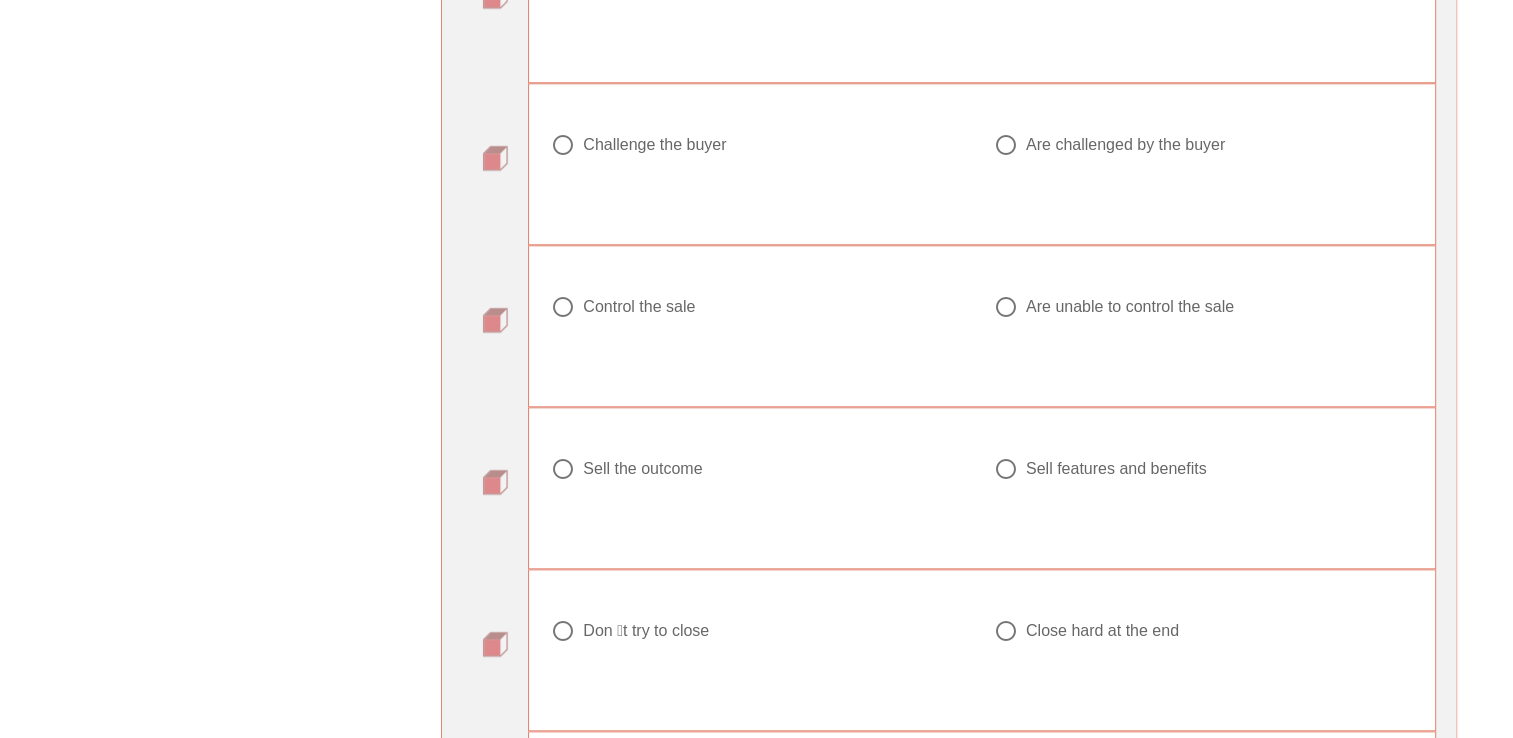 scroll, scrollTop: 1980, scrollLeft: 0, axis: vertical 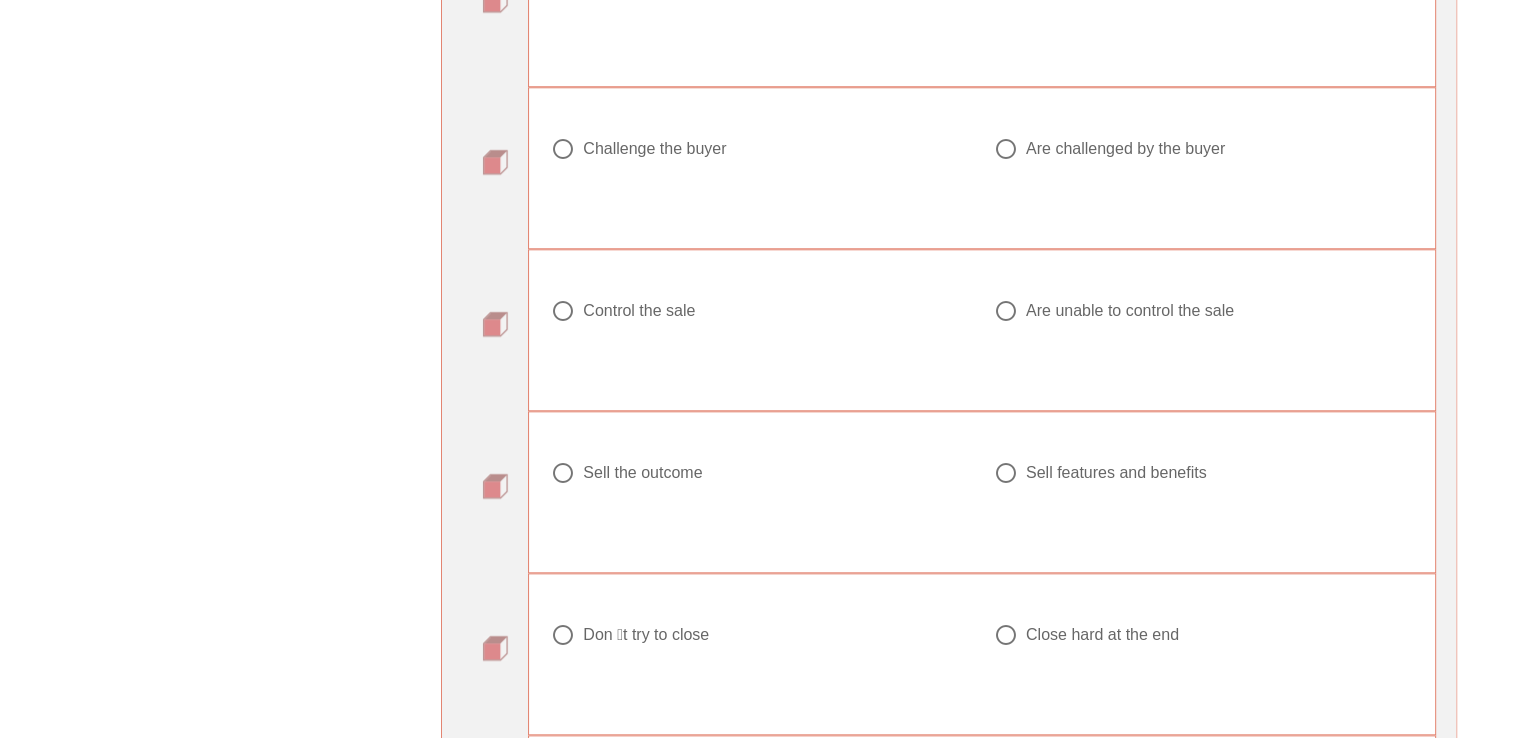 click at bounding box center (760, 659) 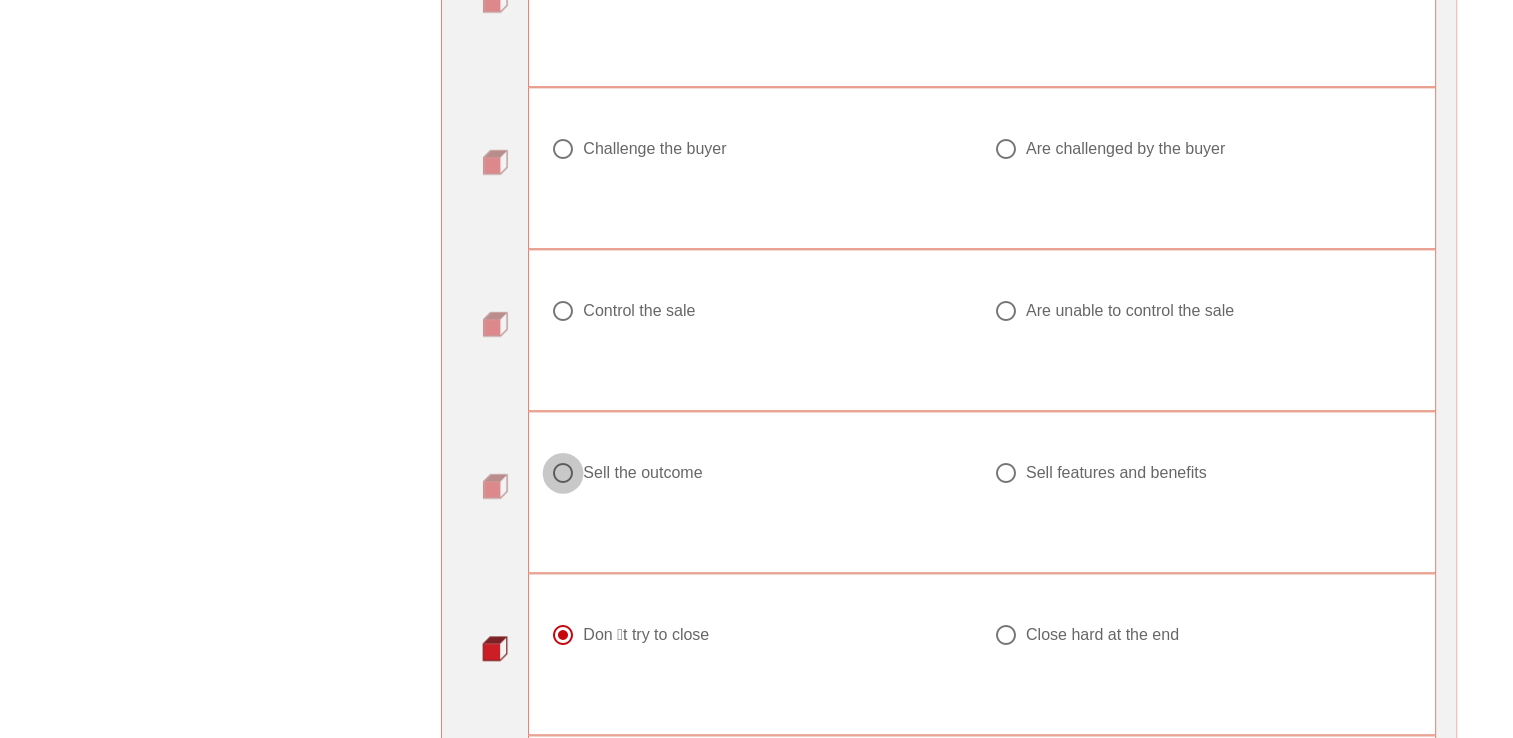 click at bounding box center (563, 473) 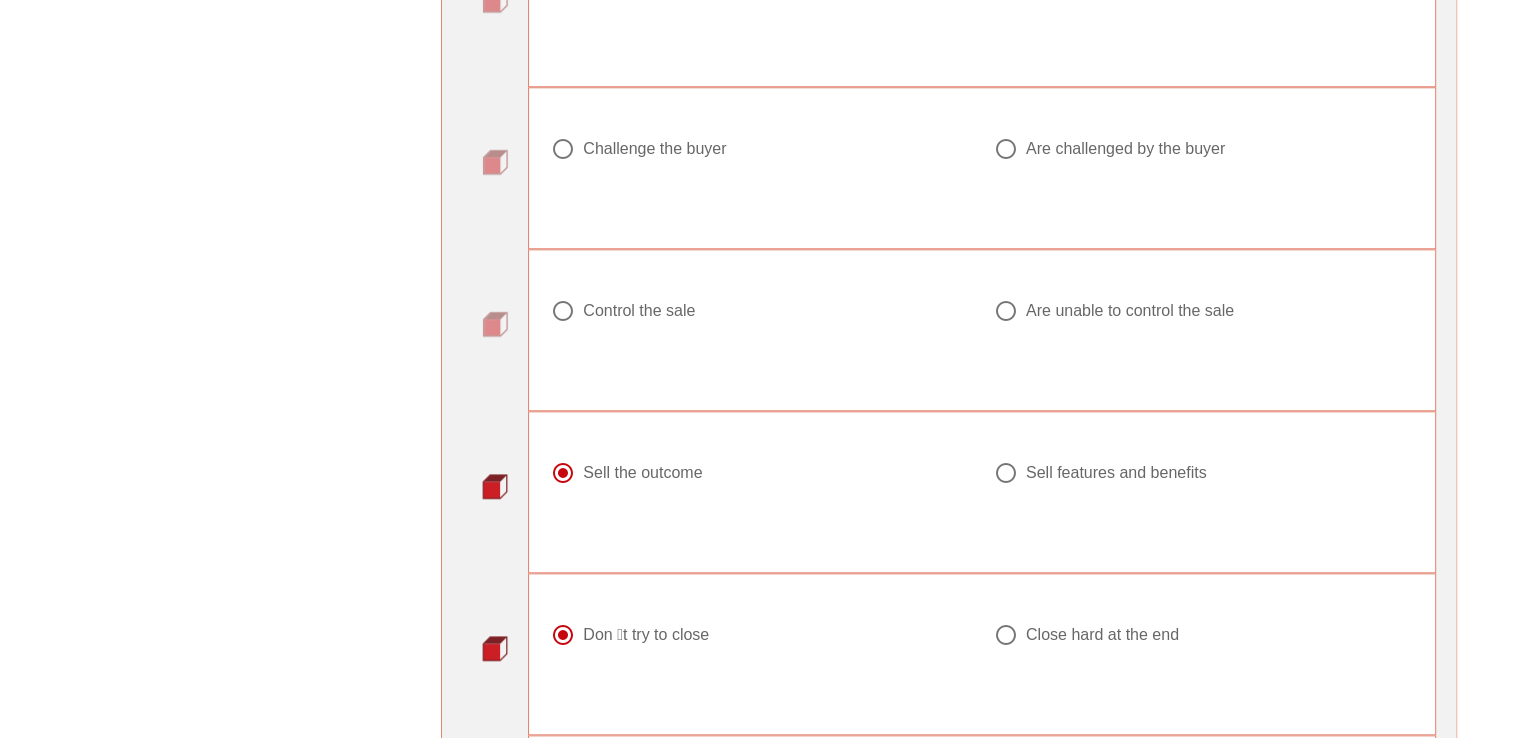 click at bounding box center [563, 311] 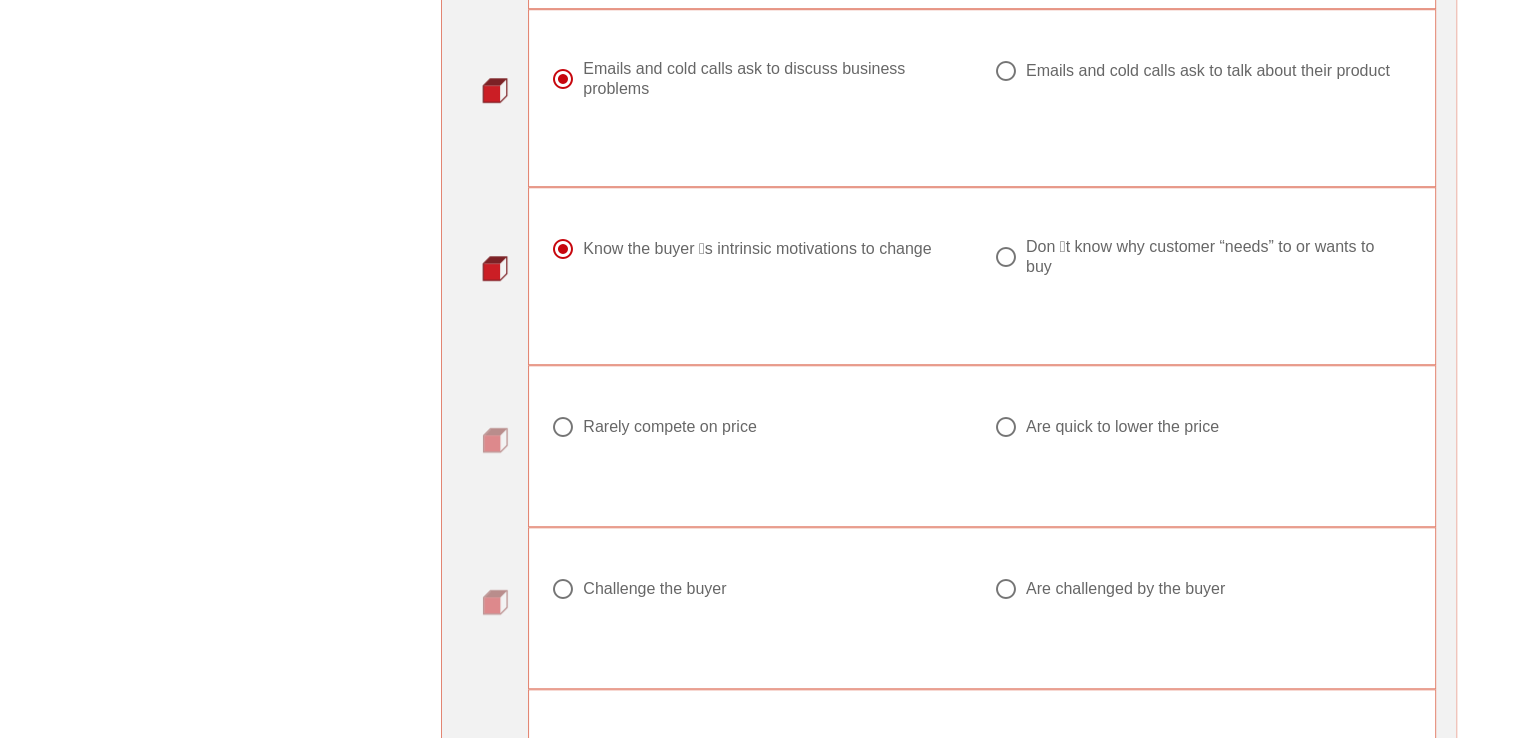 scroll, scrollTop: 1520, scrollLeft: 0, axis: vertical 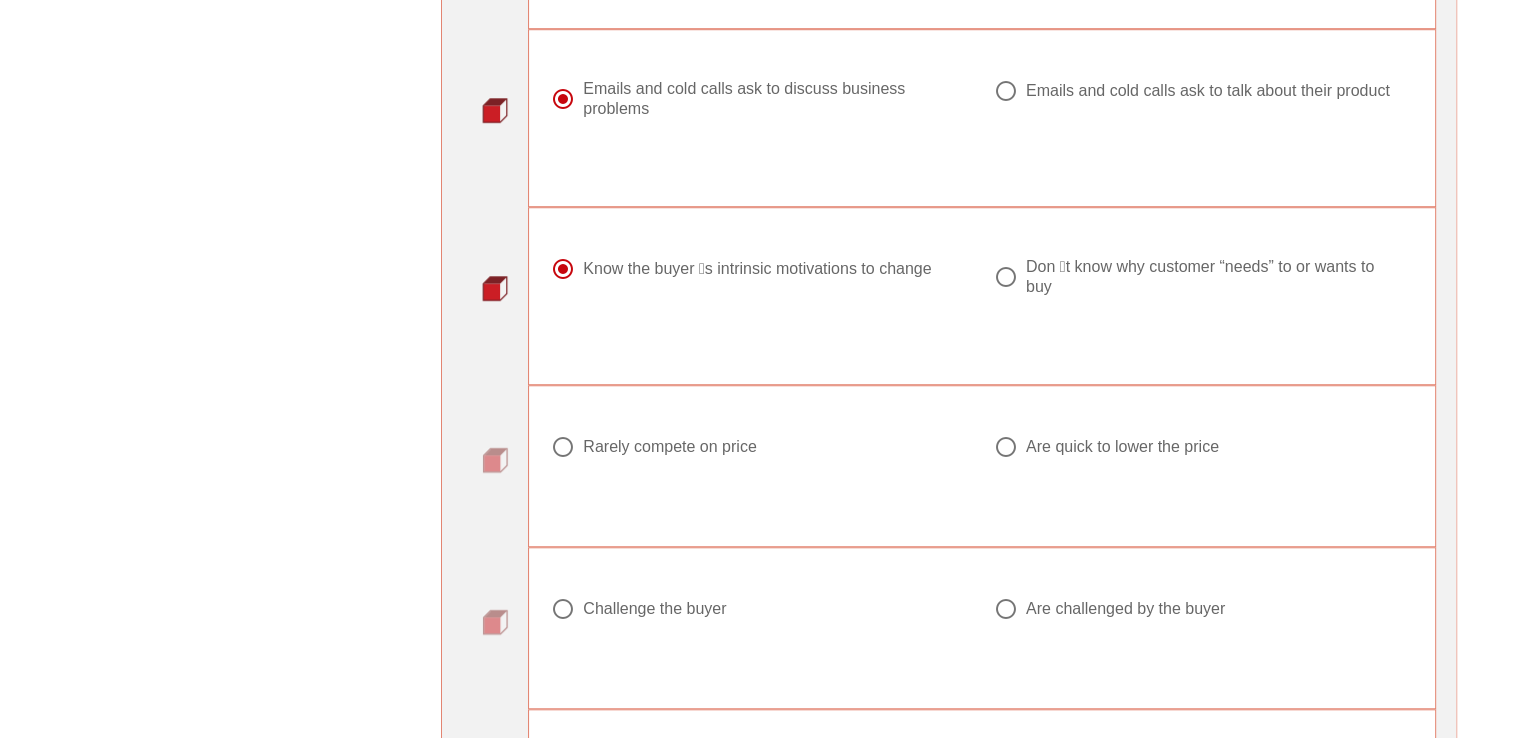 click on "Rarely compete on price" at bounding box center (669, 447) 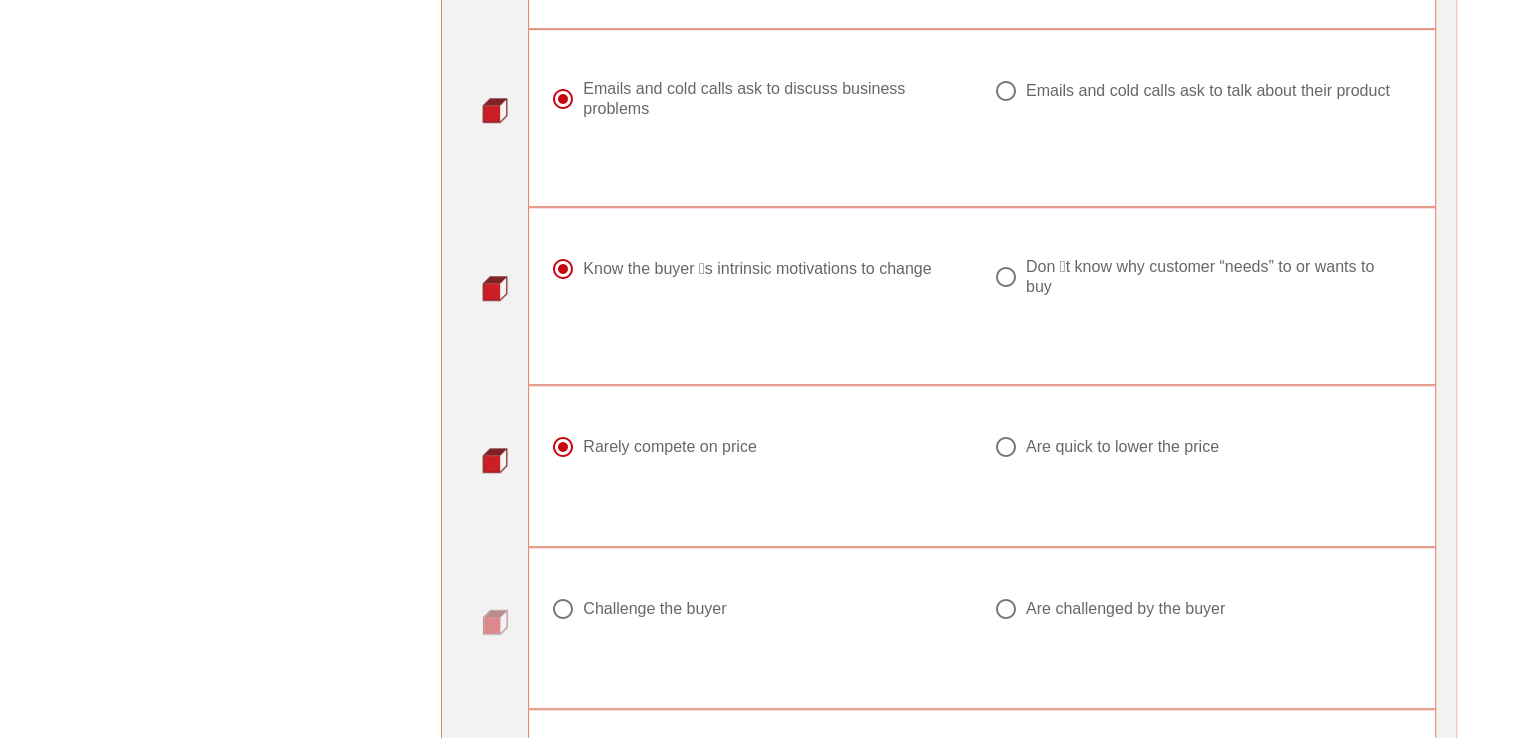 click on "Challenge the buyer" at bounding box center [768, 609] 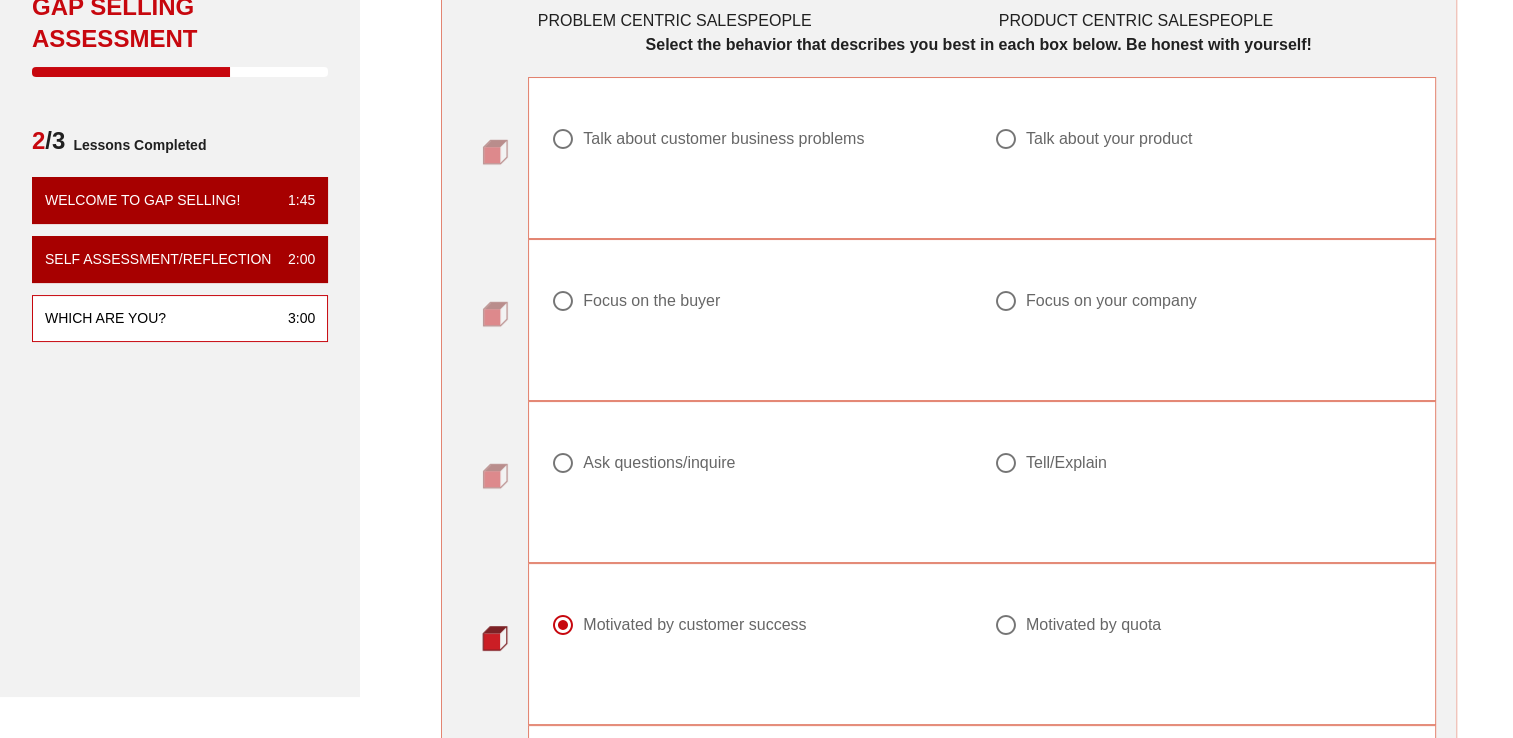 scroll, scrollTop: 211, scrollLeft: 0, axis: vertical 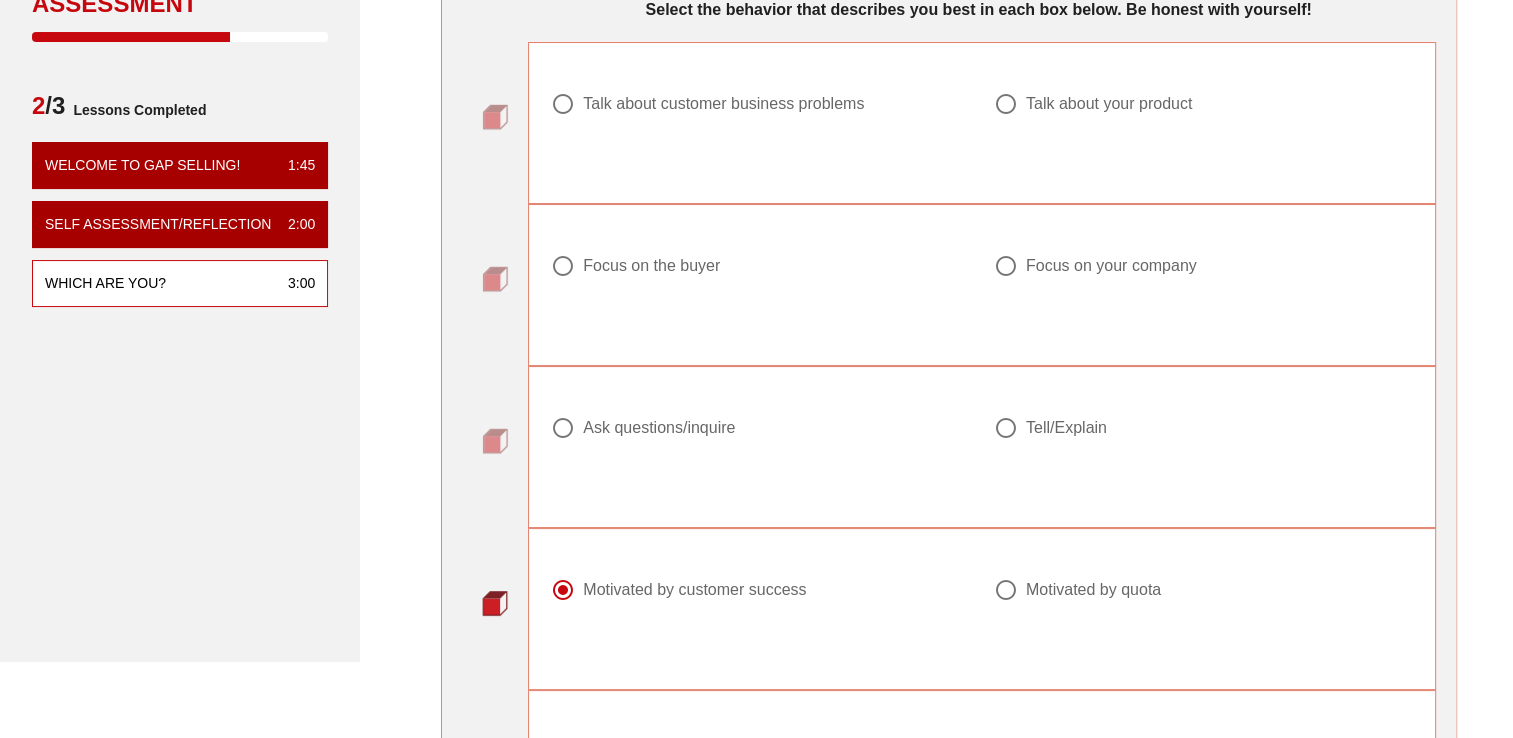 click on "Ask questions/inquire" at bounding box center [659, 428] 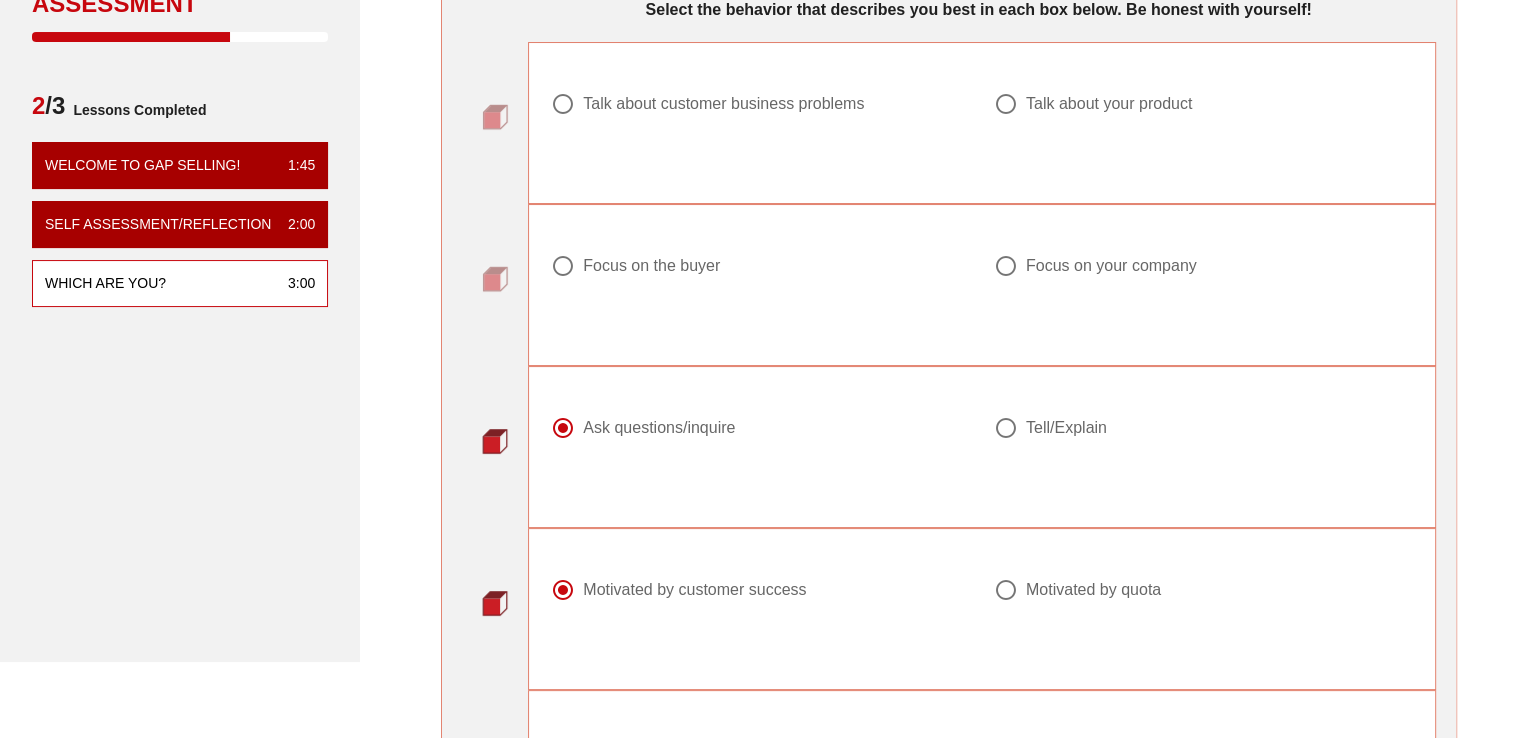 click on "Focus on the buyer" at bounding box center [651, 266] 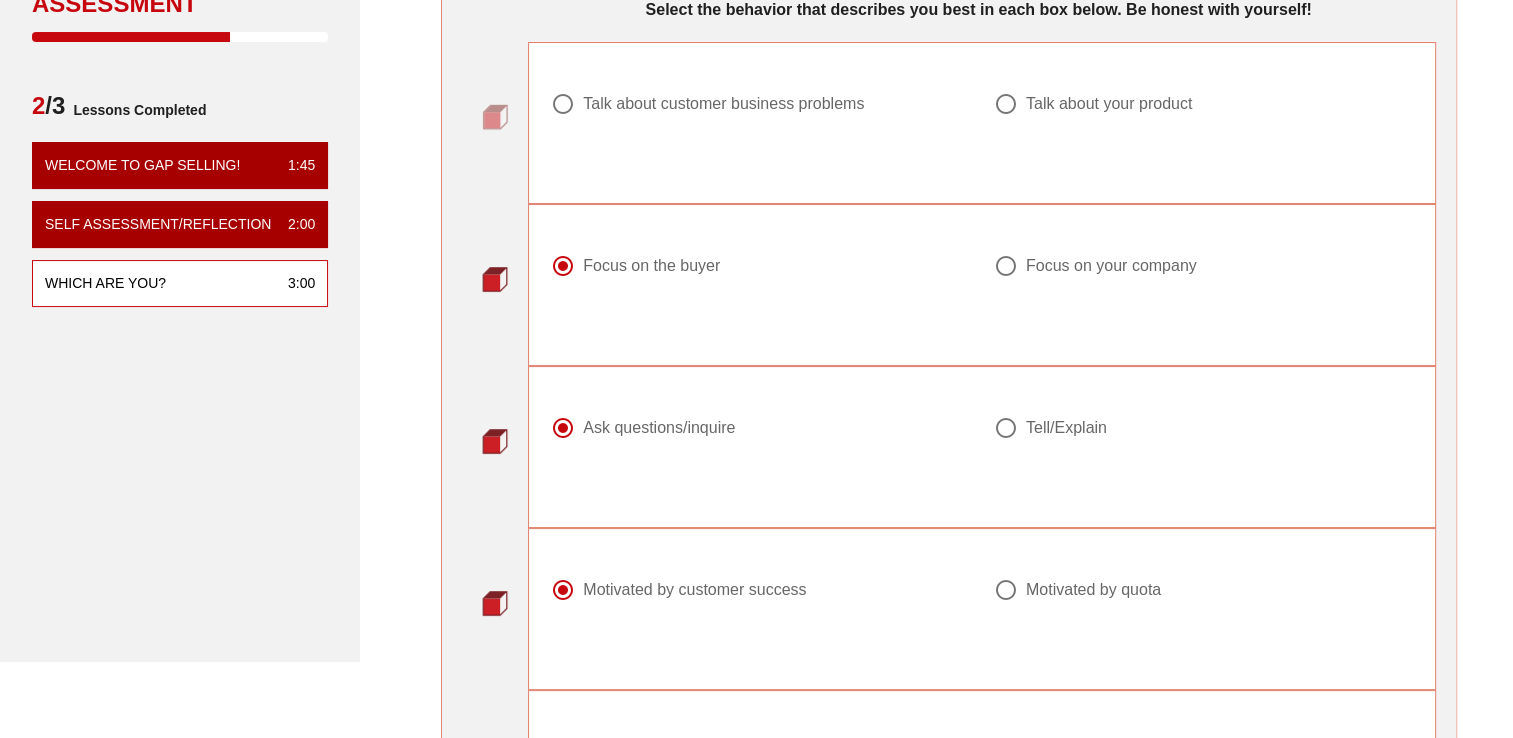 click on "Talk about customer business problems" at bounding box center [723, 104] 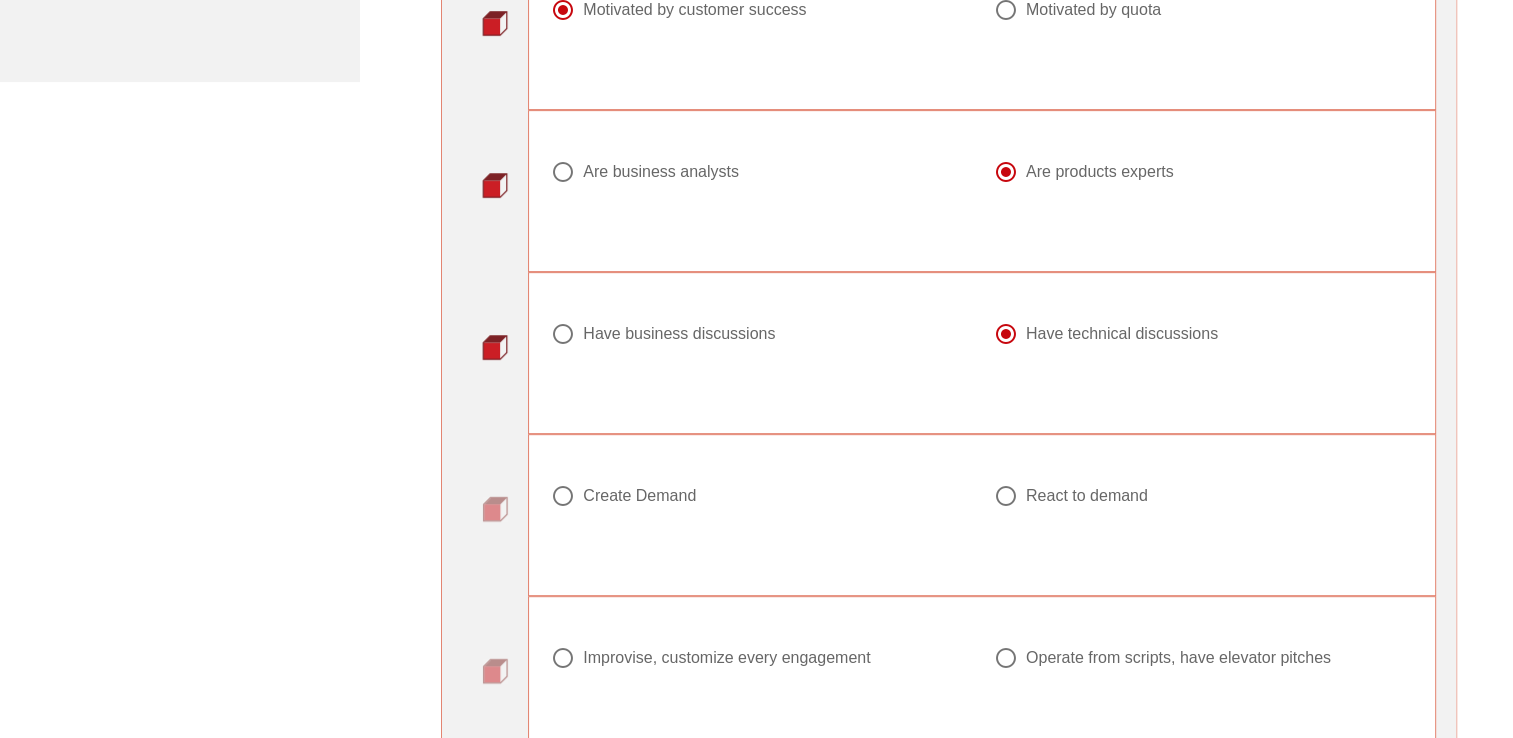 scroll, scrollTop: 803, scrollLeft: 0, axis: vertical 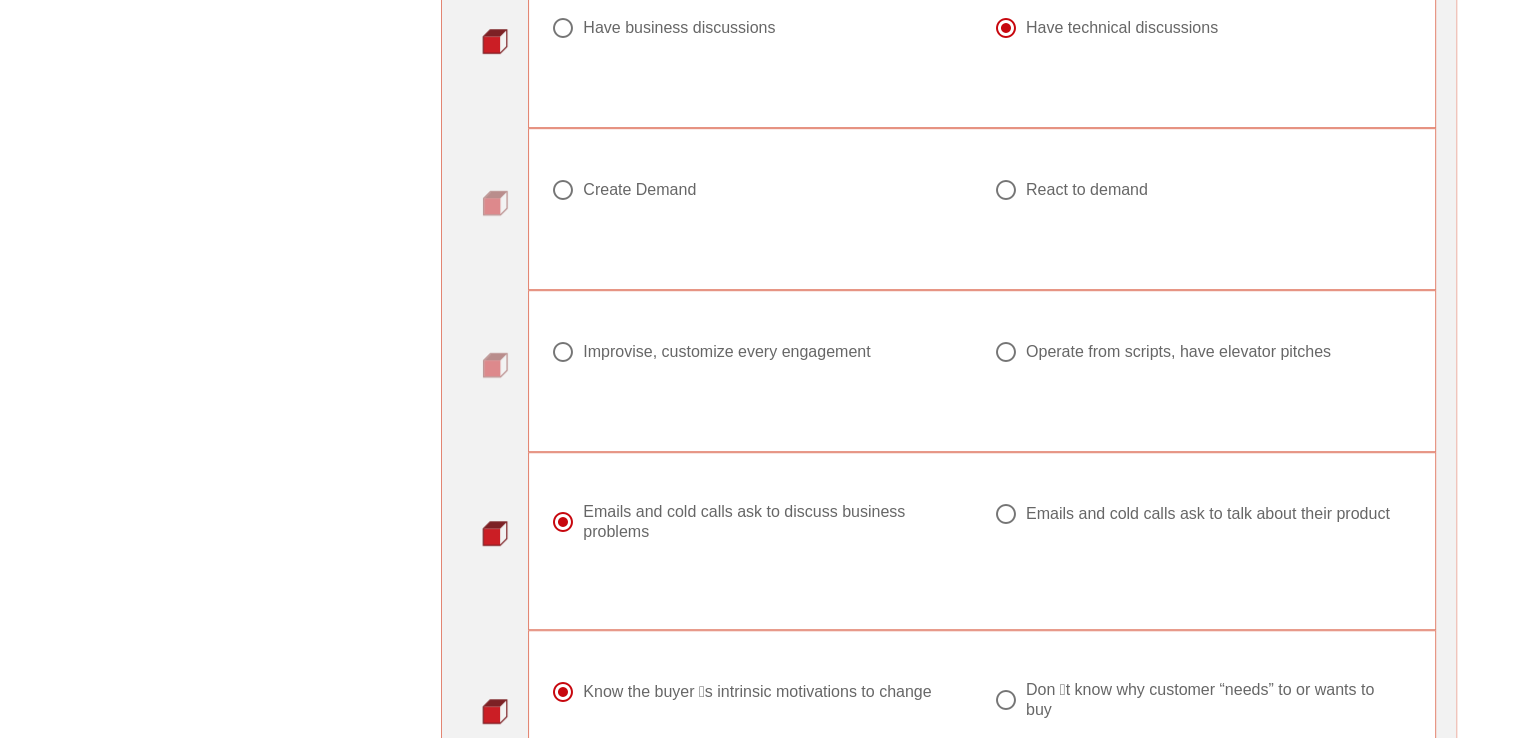 click on "Improvise, customize every engagement" at bounding box center [726, 352] 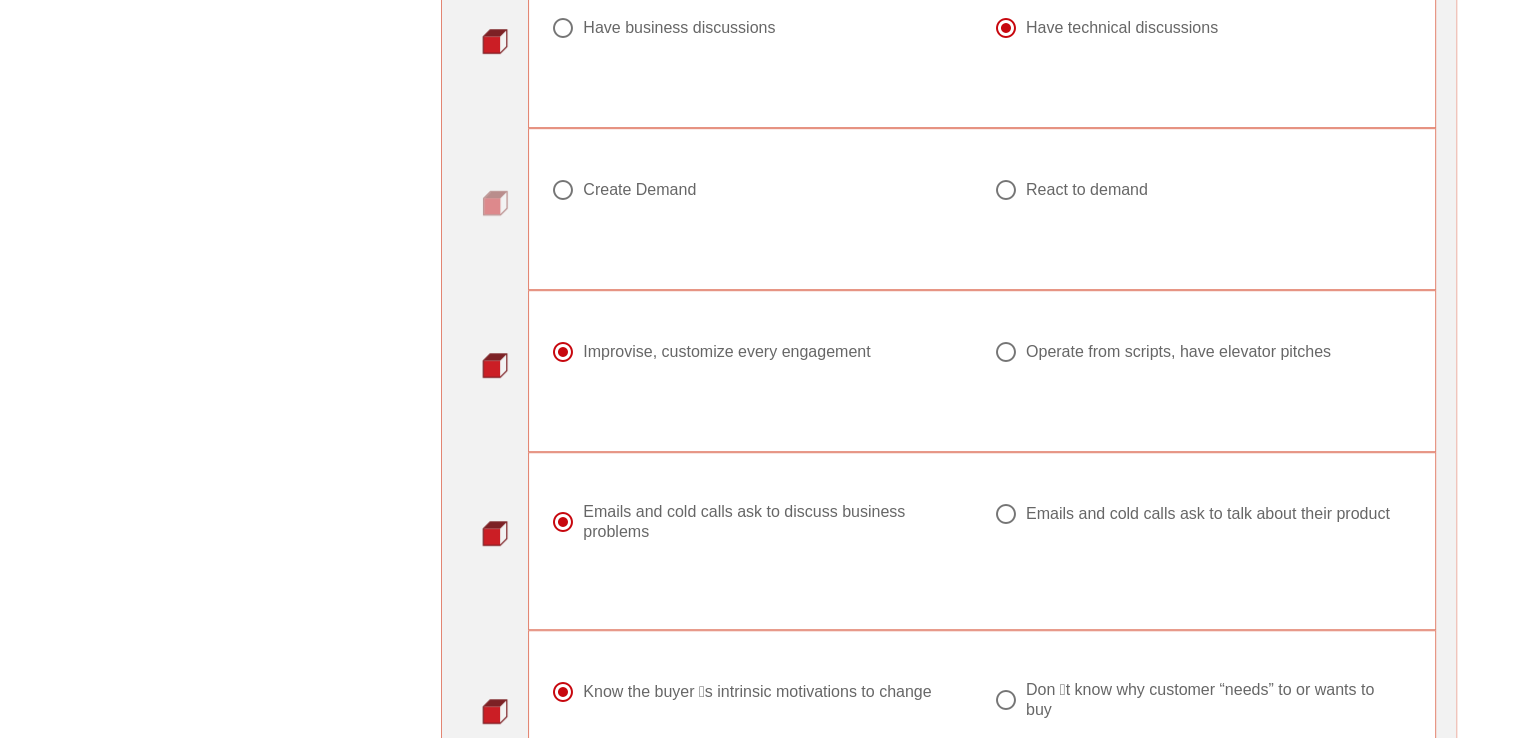 click on "Improvise, customize every engagement" at bounding box center (726, 352) 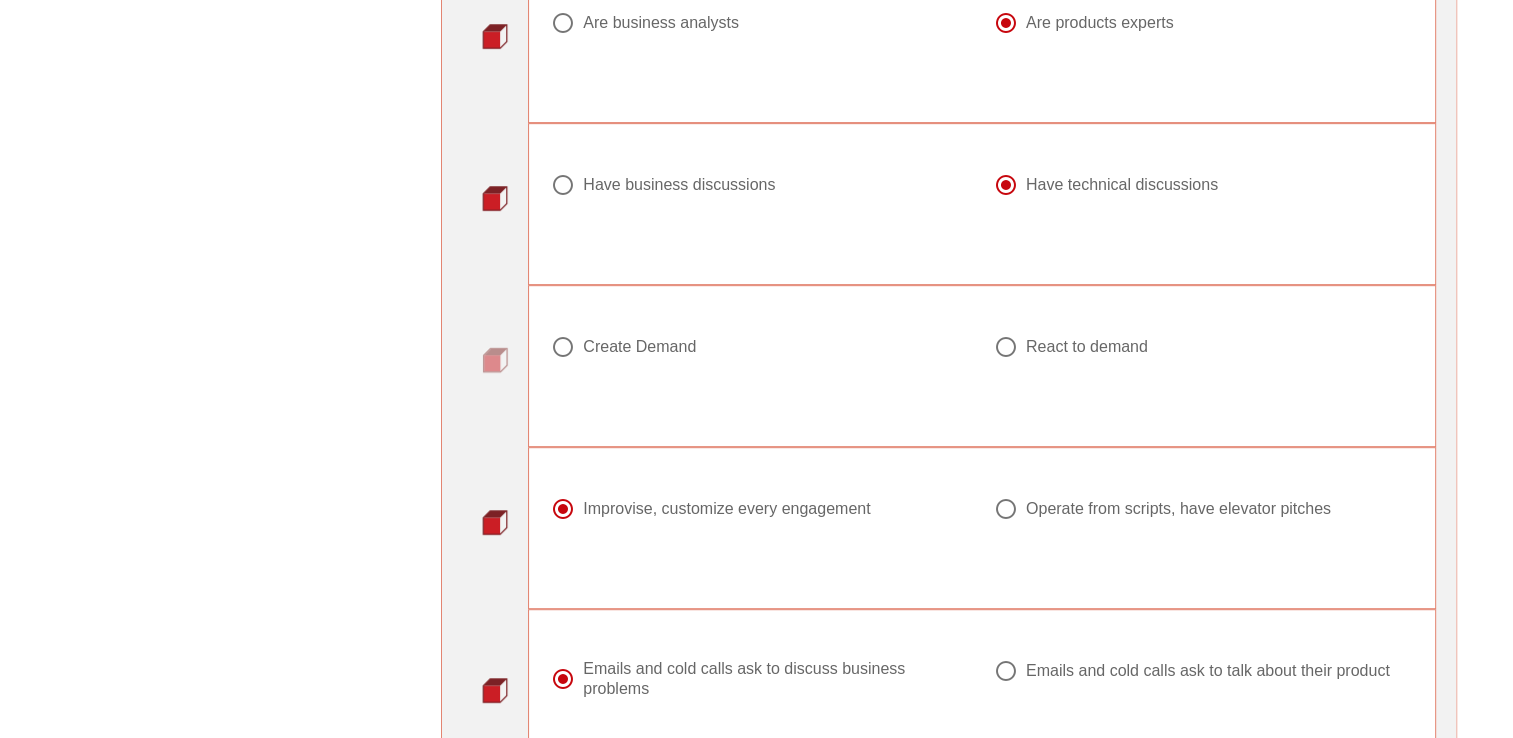 scroll, scrollTop: 952, scrollLeft: 0, axis: vertical 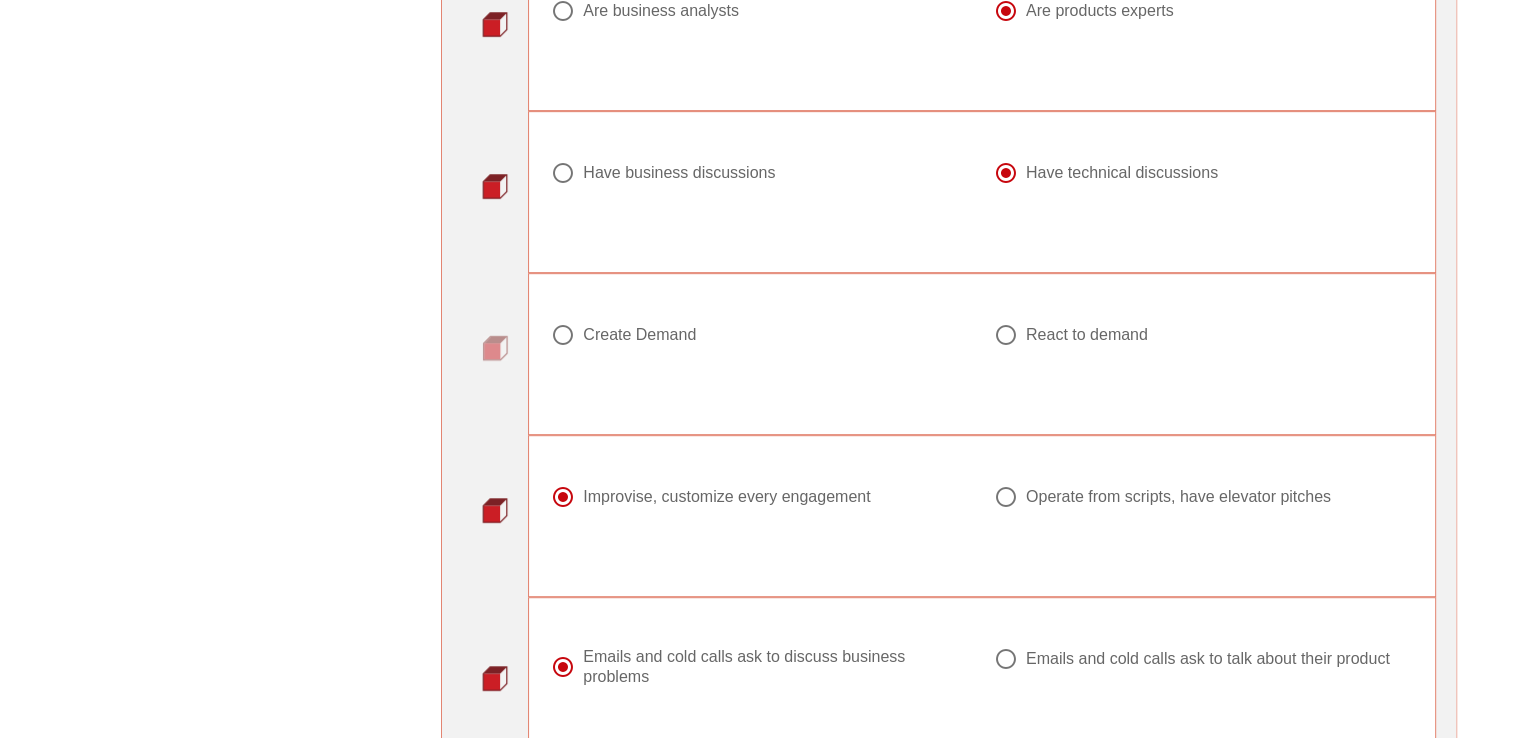 click on "Create Demand" at bounding box center [639, 335] 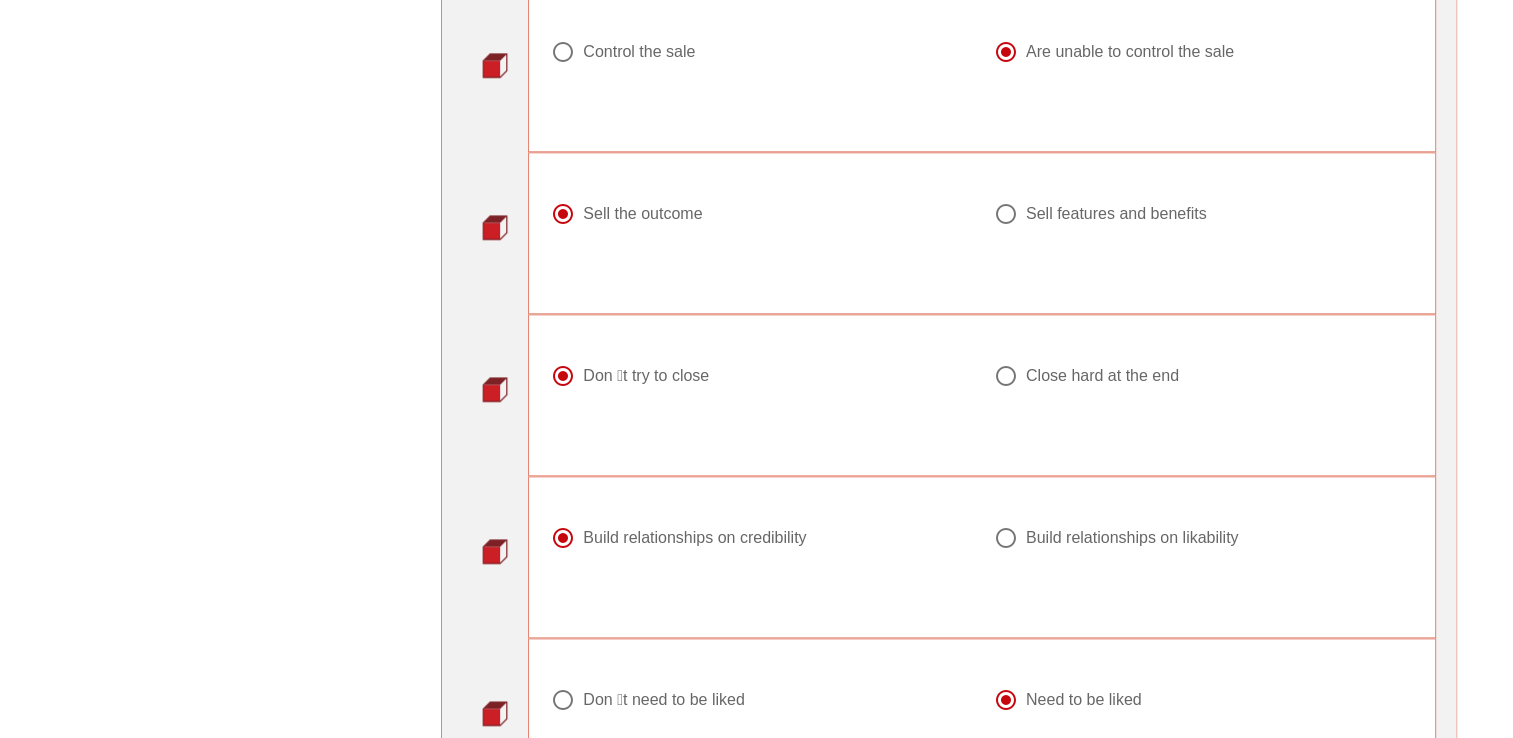scroll, scrollTop: 2692, scrollLeft: 0, axis: vertical 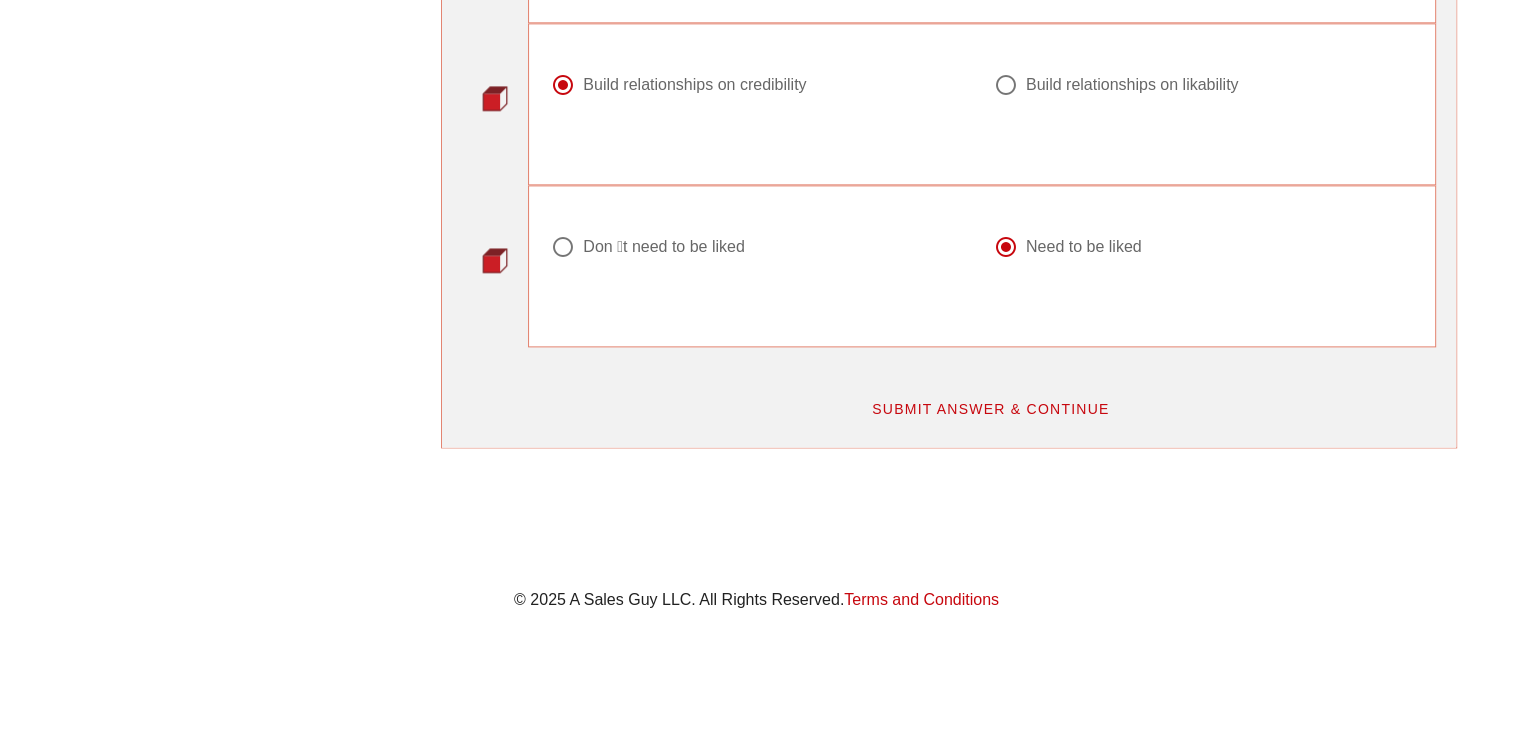 click on "SUBMIT ANSWER & CONTINUE" at bounding box center [990, 409] 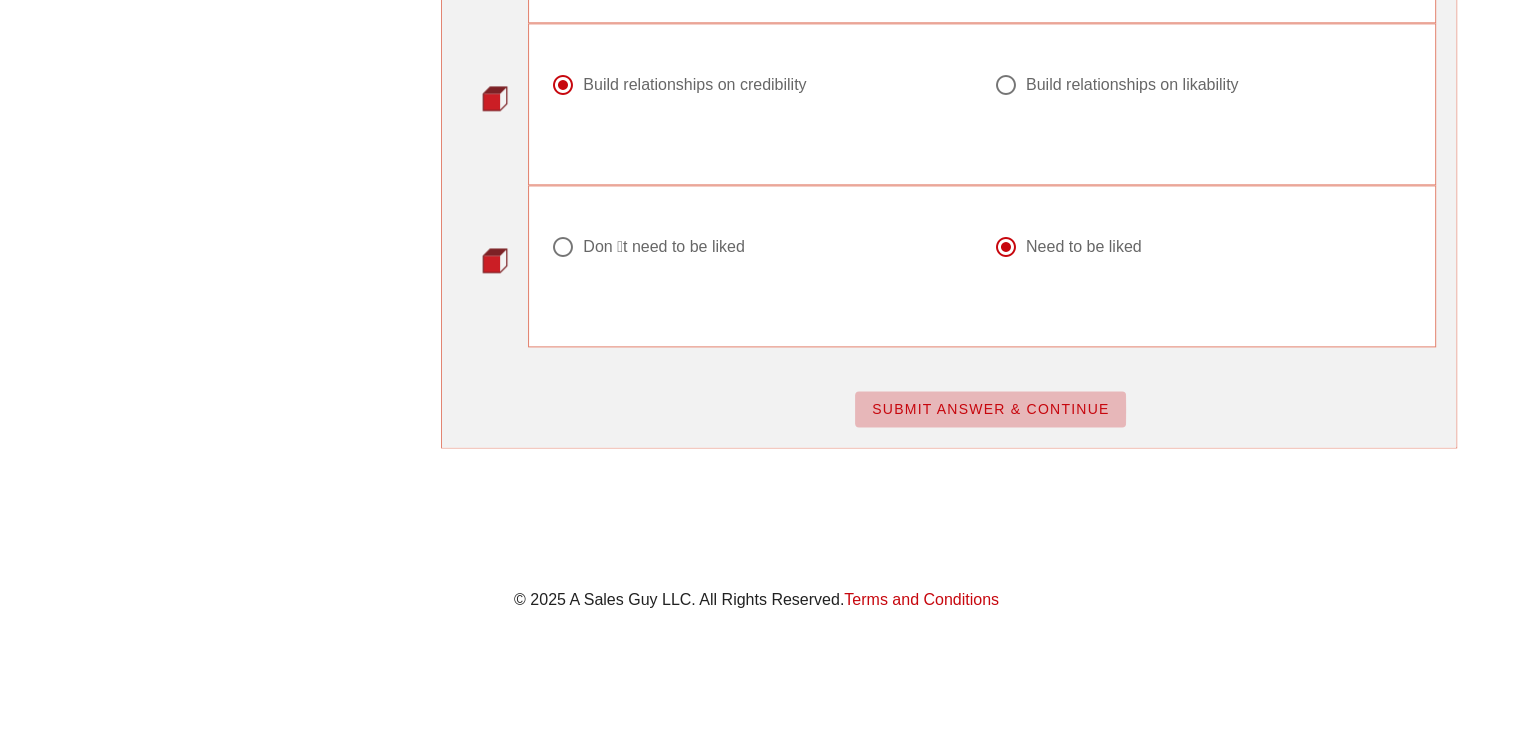 scroll, scrollTop: 0, scrollLeft: 0, axis: both 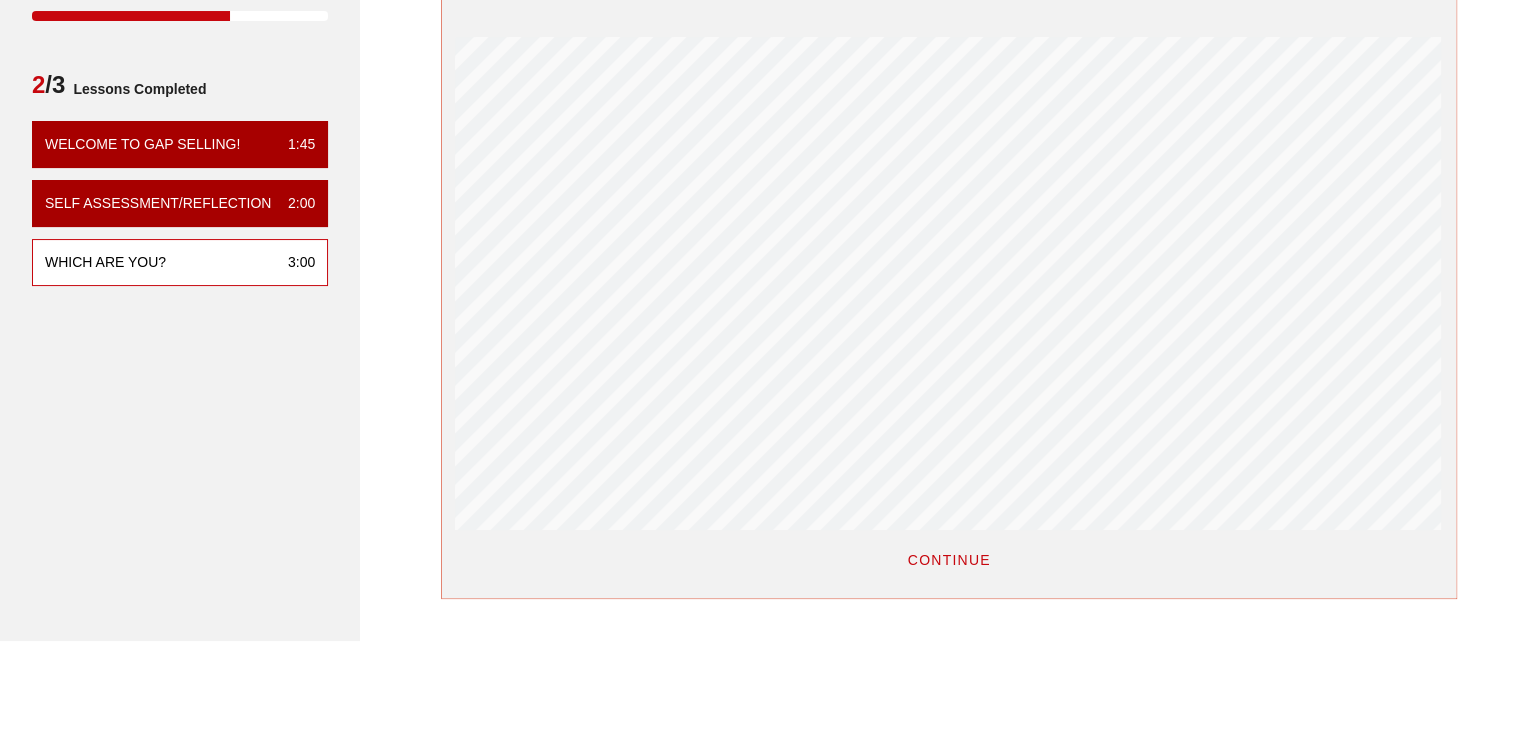 click on "CONTINUE" at bounding box center [948, 560] 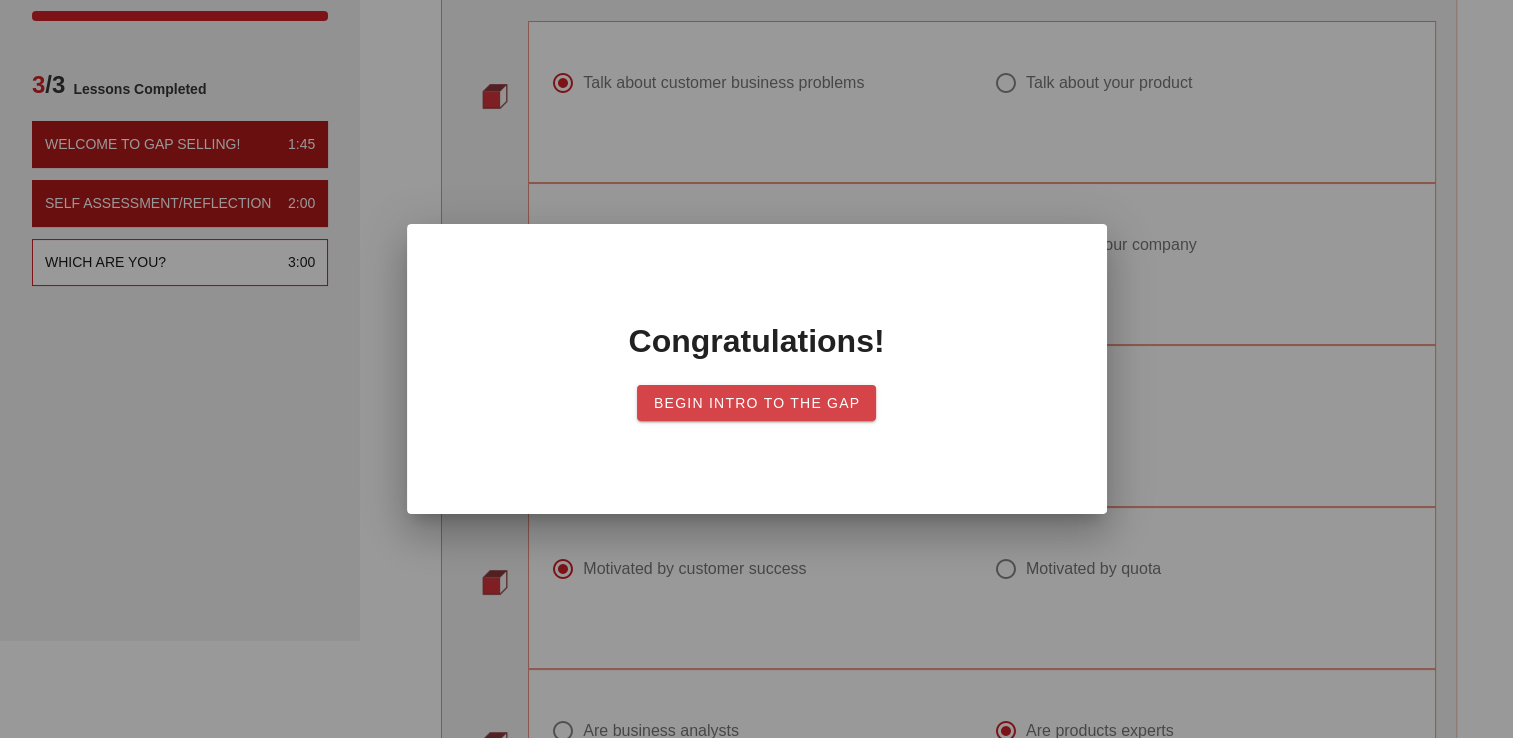 click on "Begin Intro to the Gap" at bounding box center [757, 403] 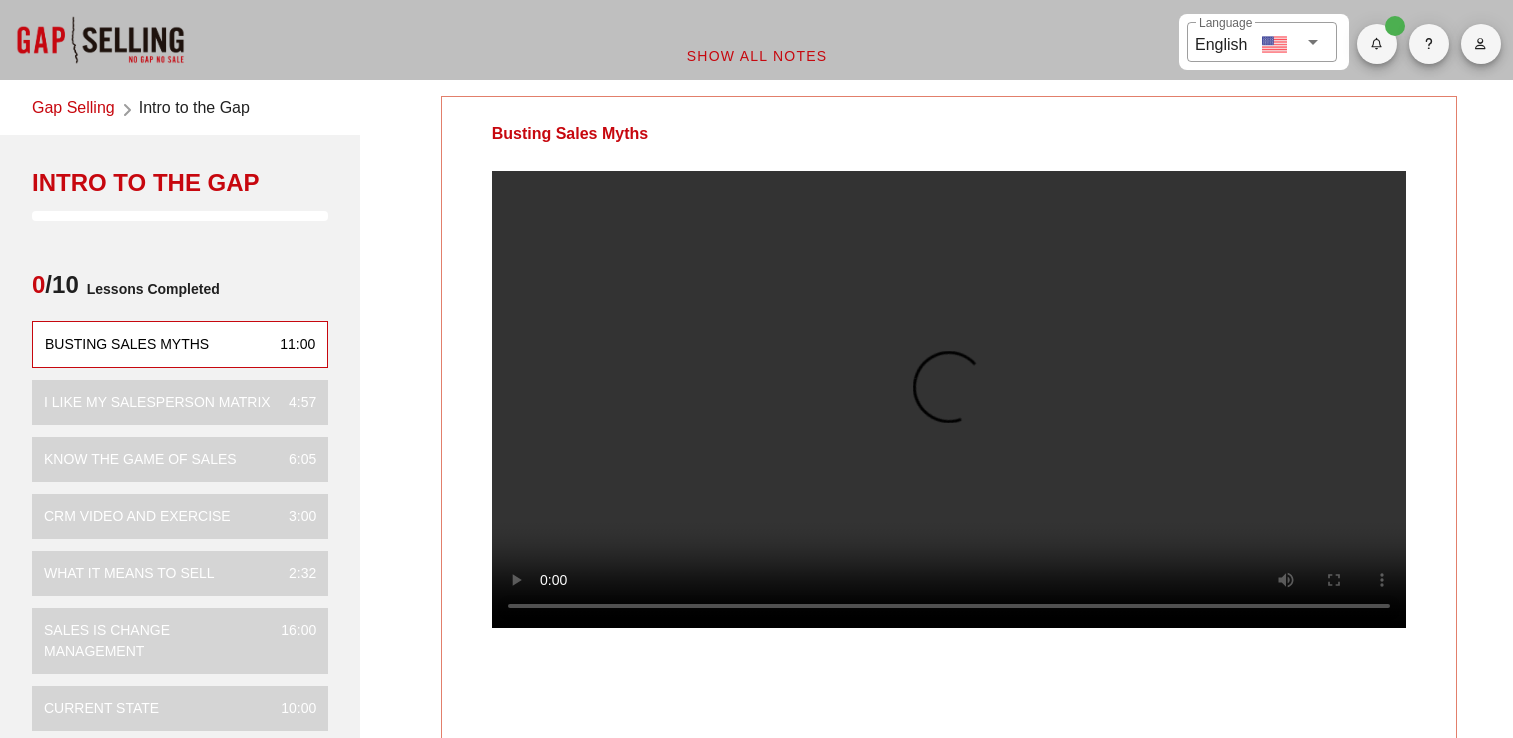 scroll, scrollTop: 0, scrollLeft: 0, axis: both 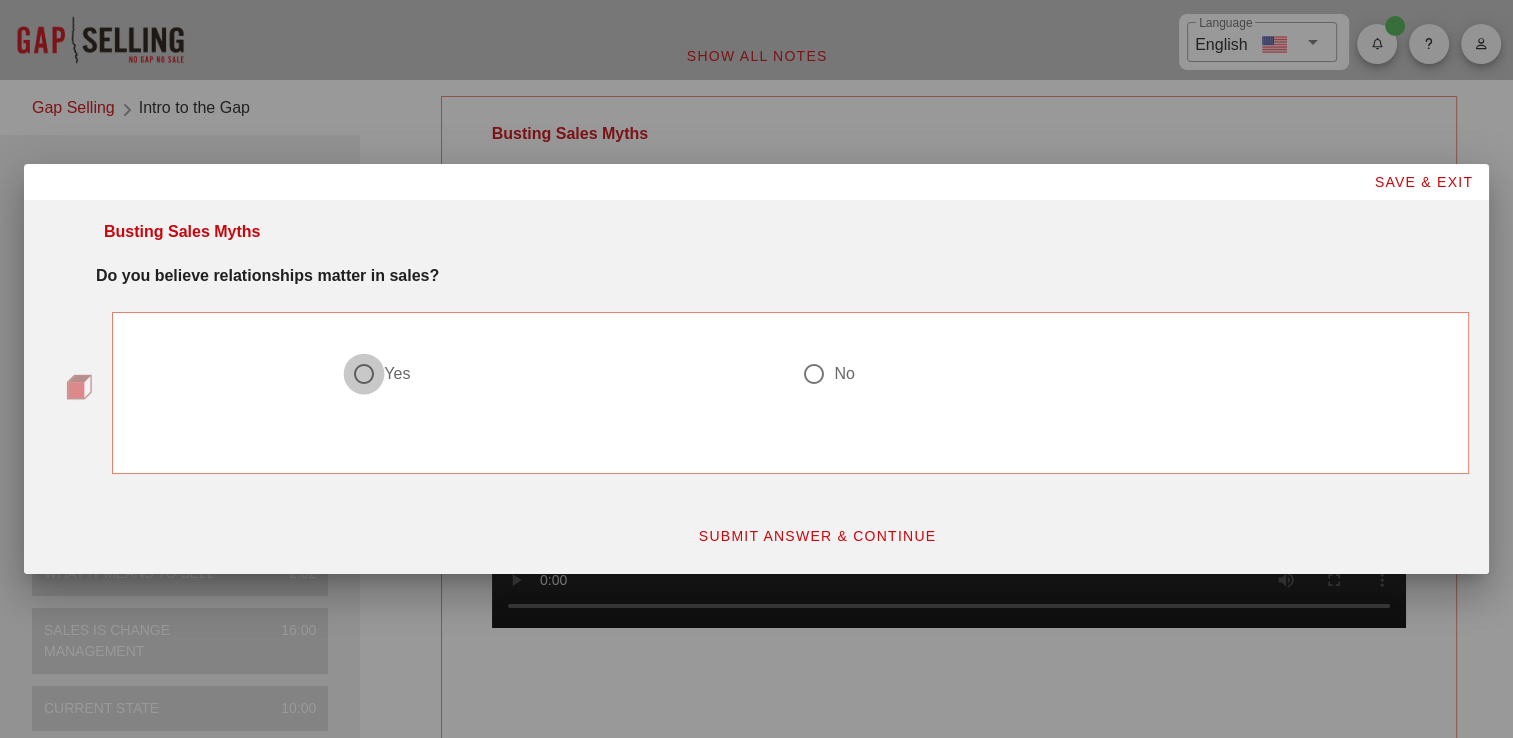 click at bounding box center (364, 374) 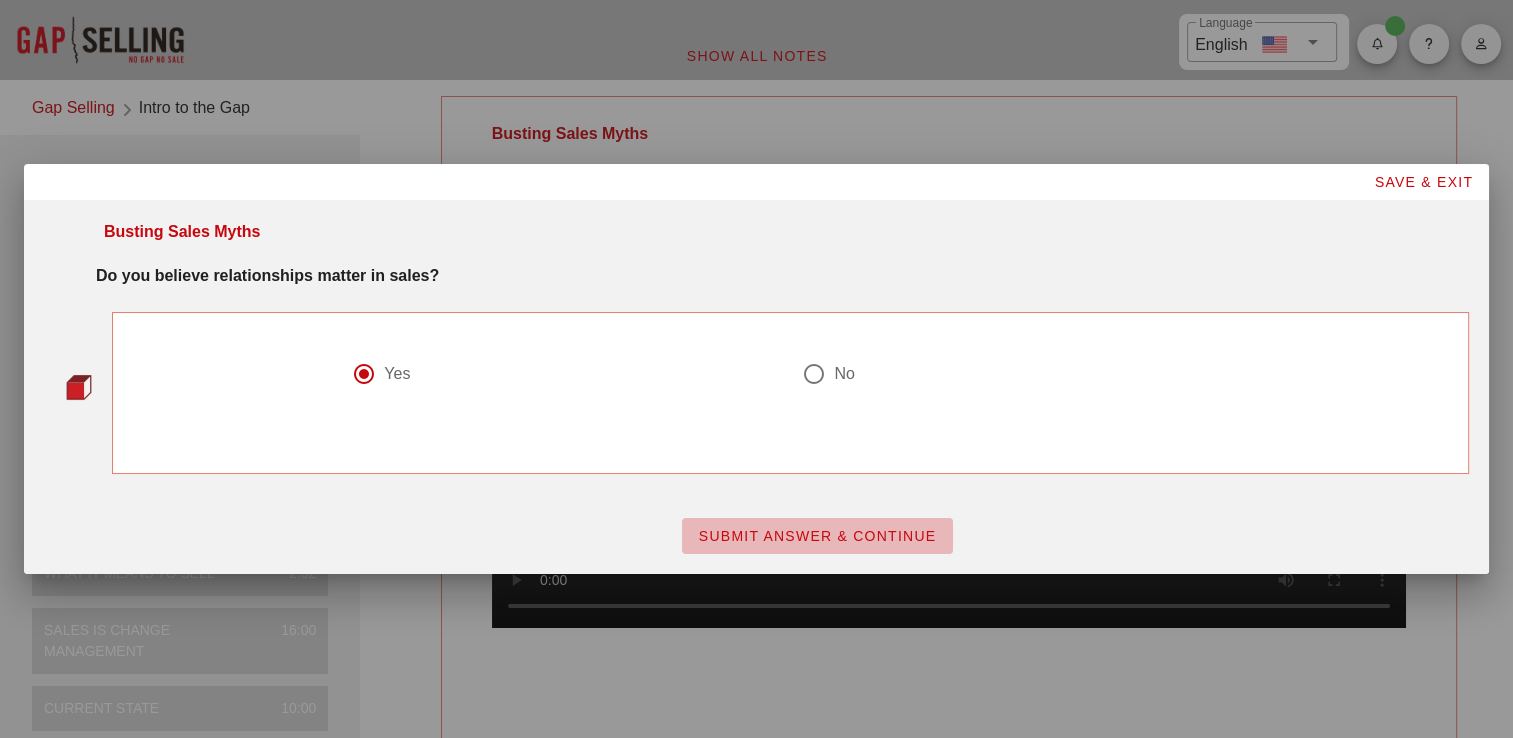 click on "SUBMIT ANSWER & CONTINUE" at bounding box center [817, 536] 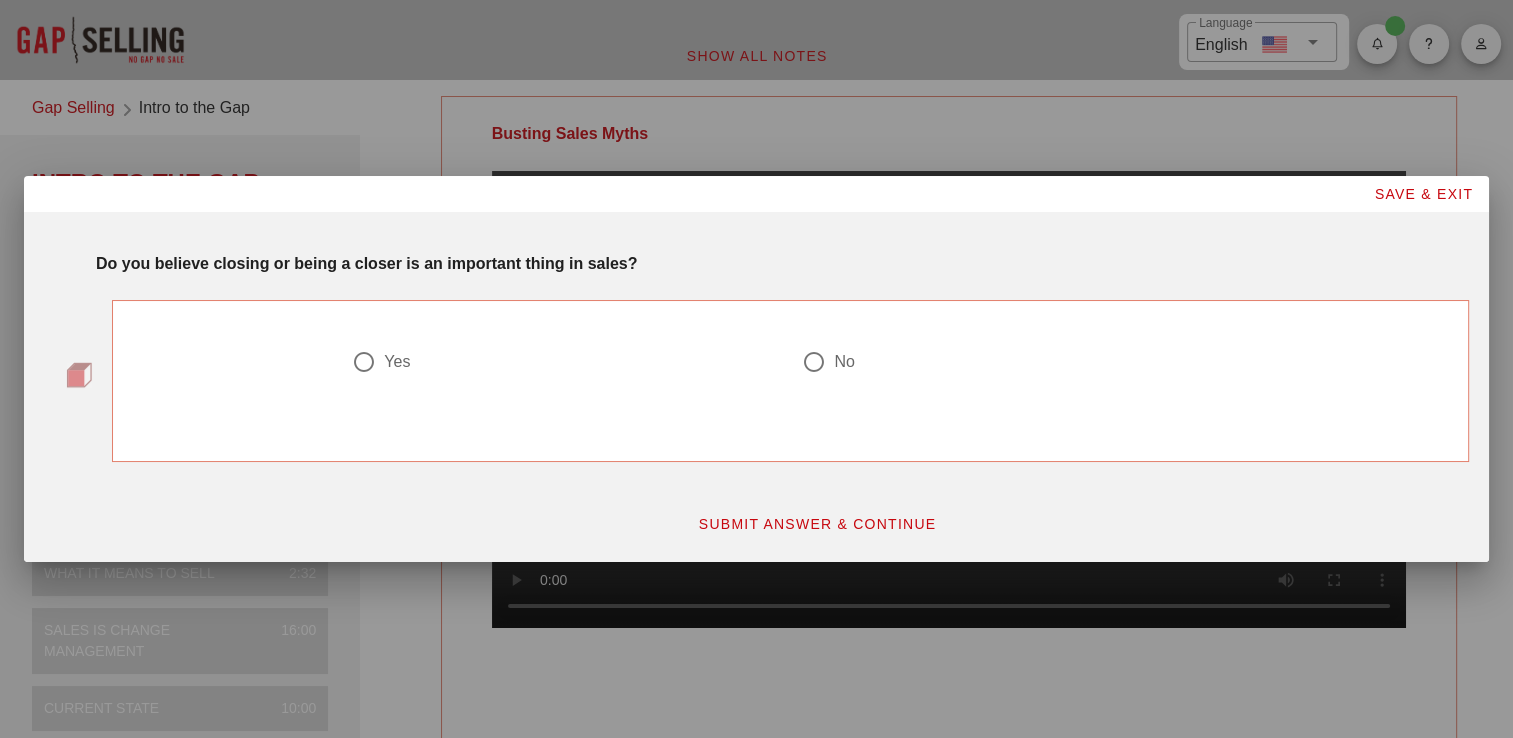 click at bounding box center [364, 362] 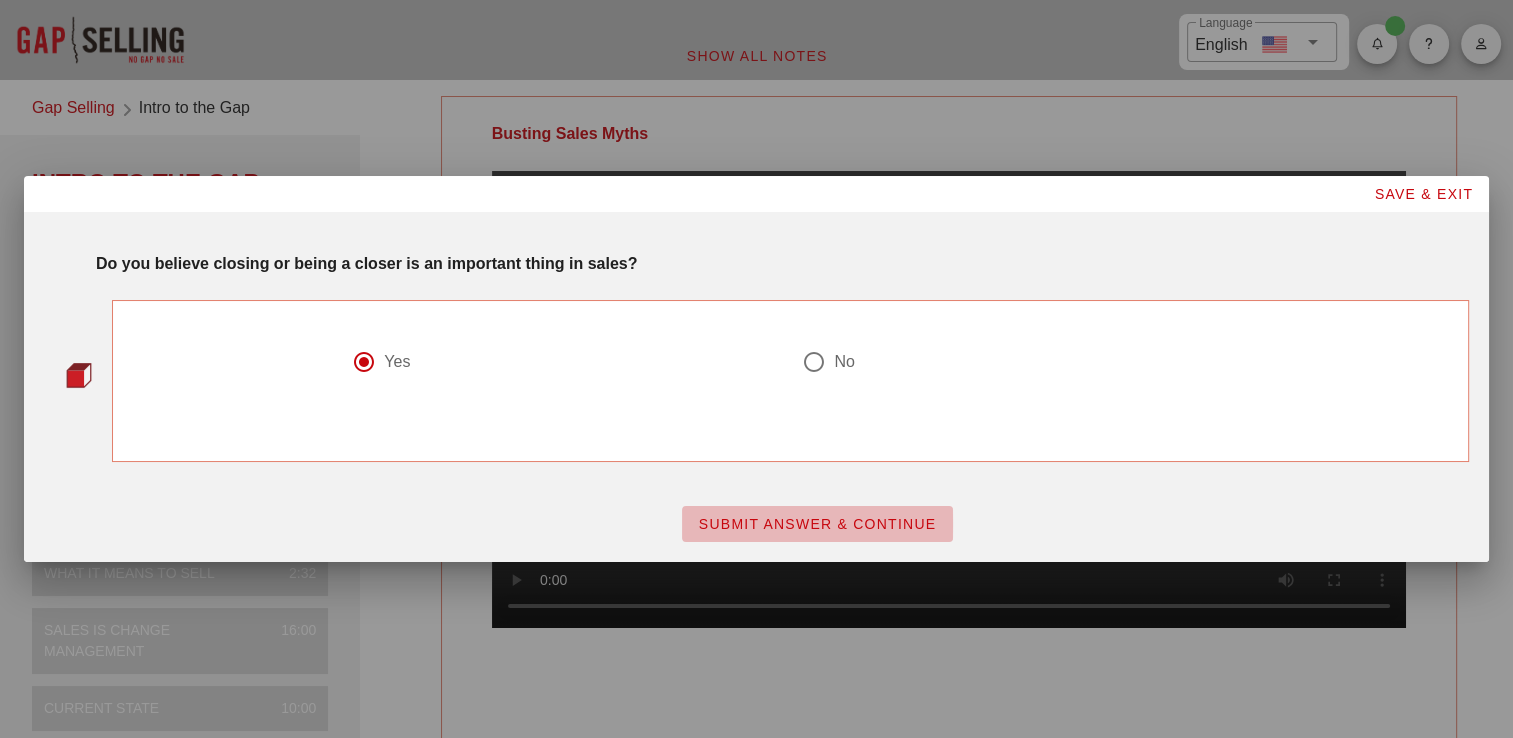 click on "SUBMIT ANSWER & CONTINUE" at bounding box center (817, 524) 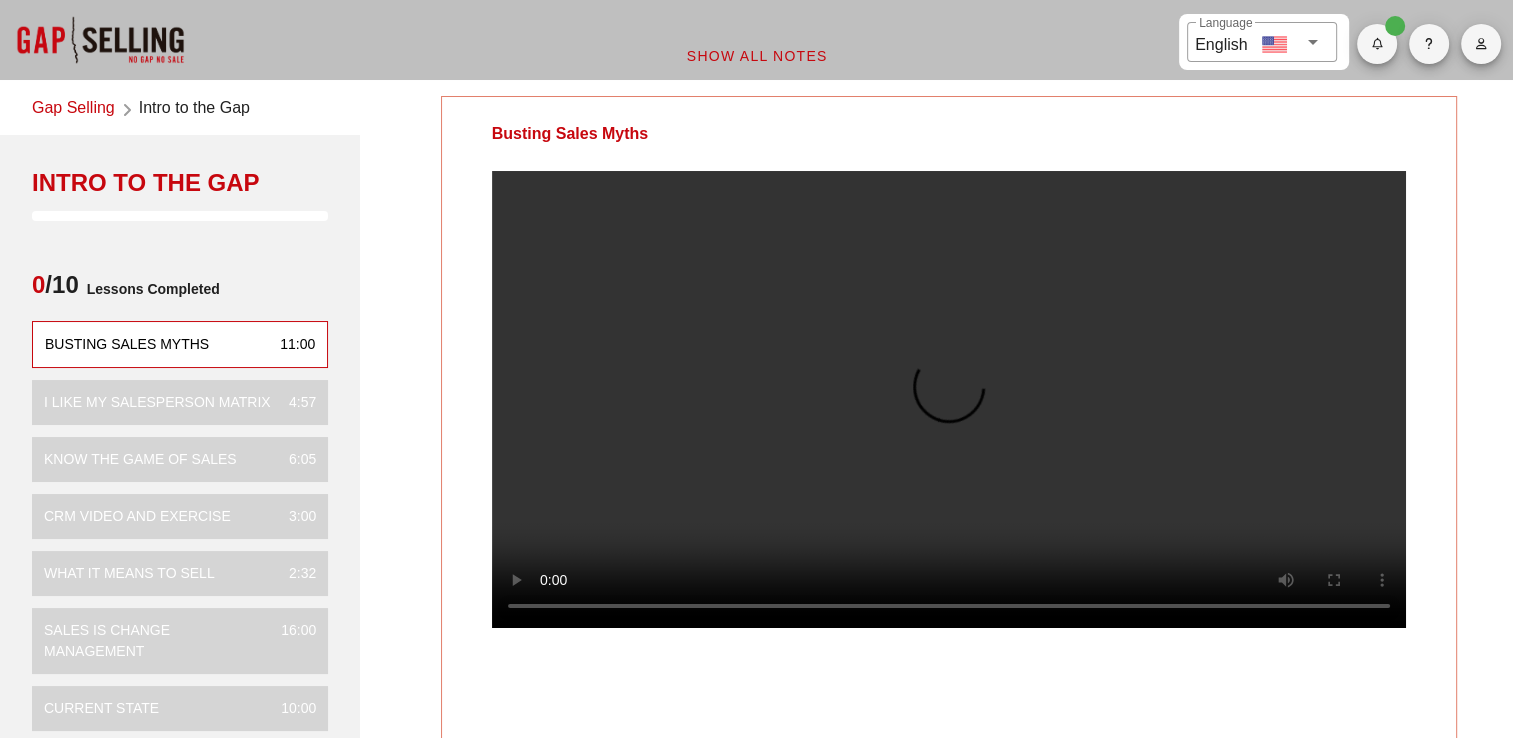 click at bounding box center [949, 403] 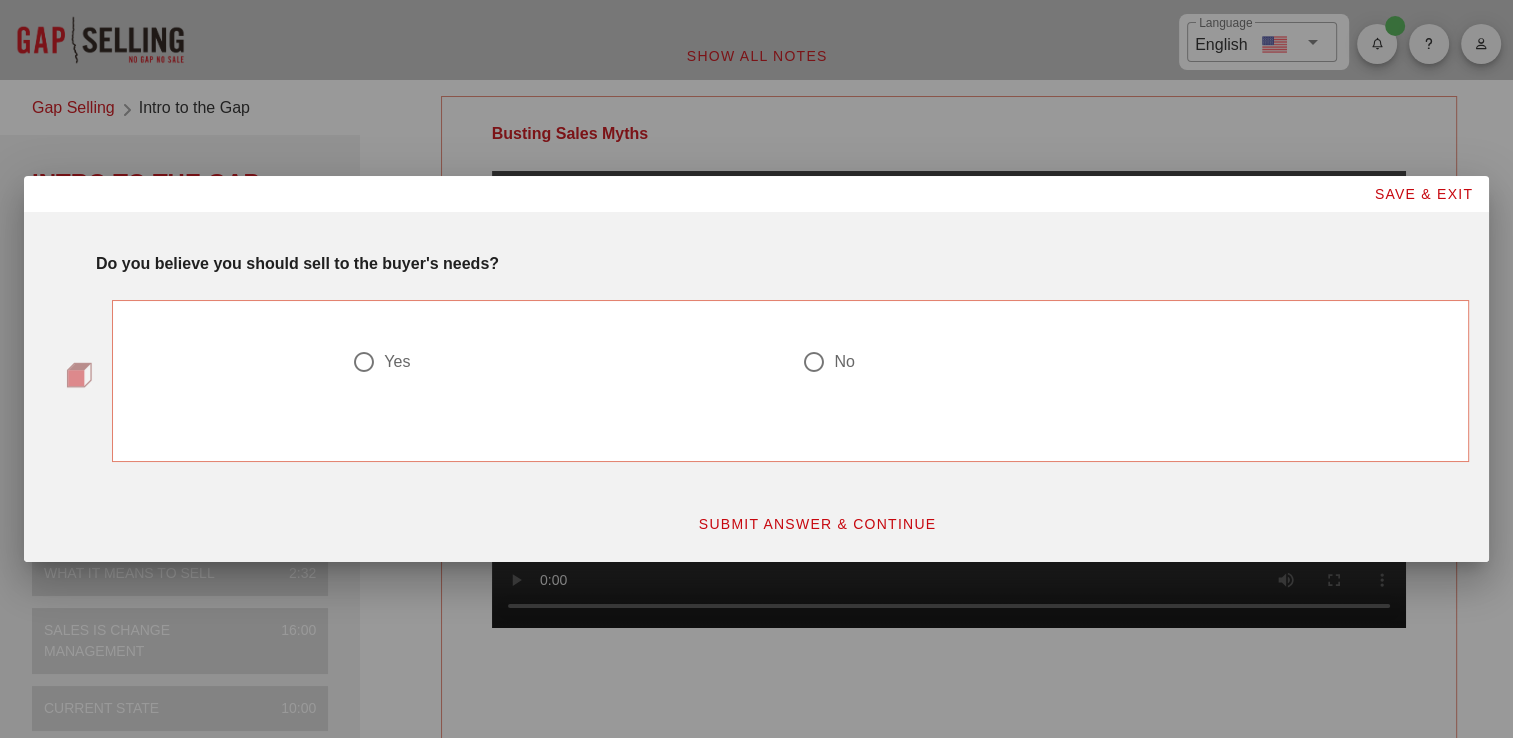 click at bounding box center (92, 514) 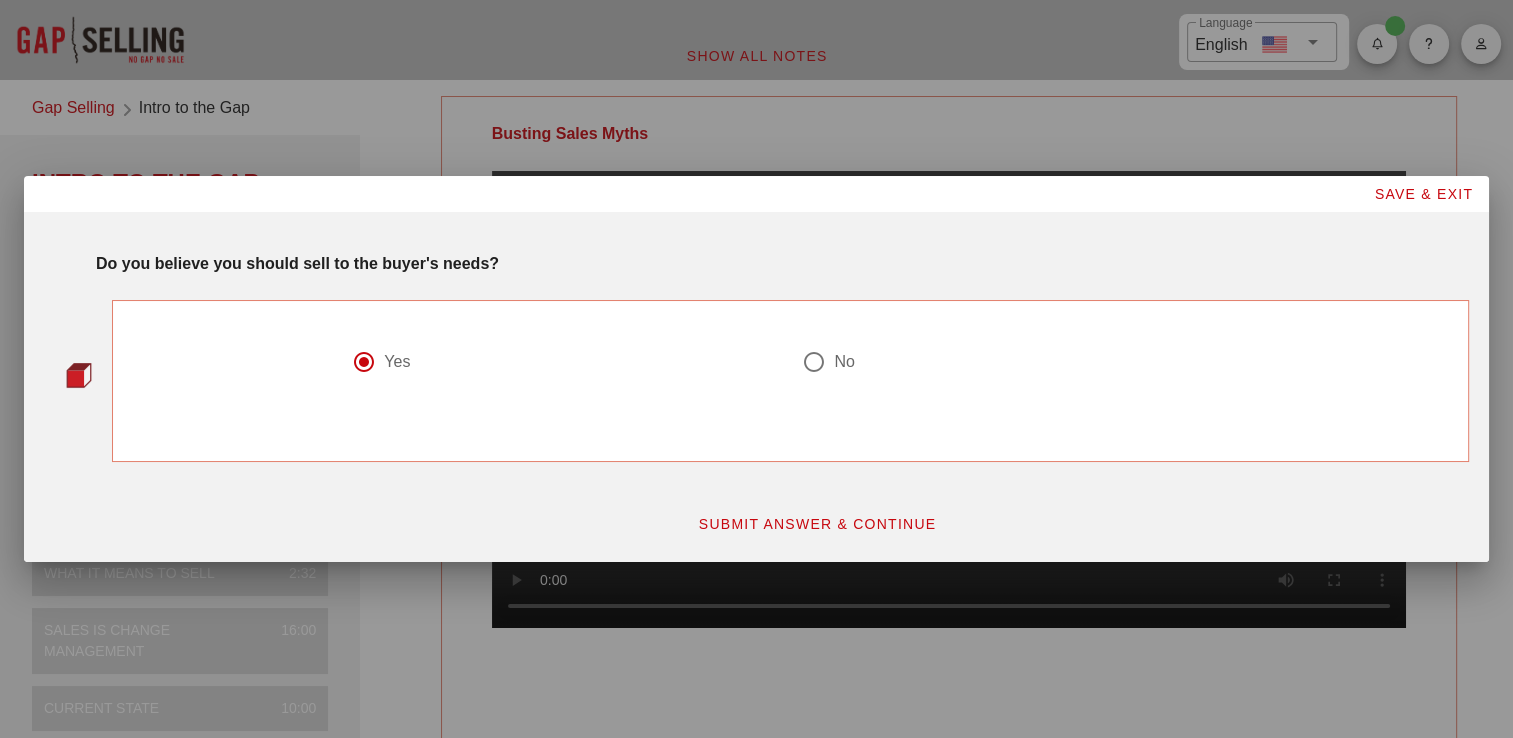 click on "SUBMIT ANSWER & CONTINUE" at bounding box center (817, 524) 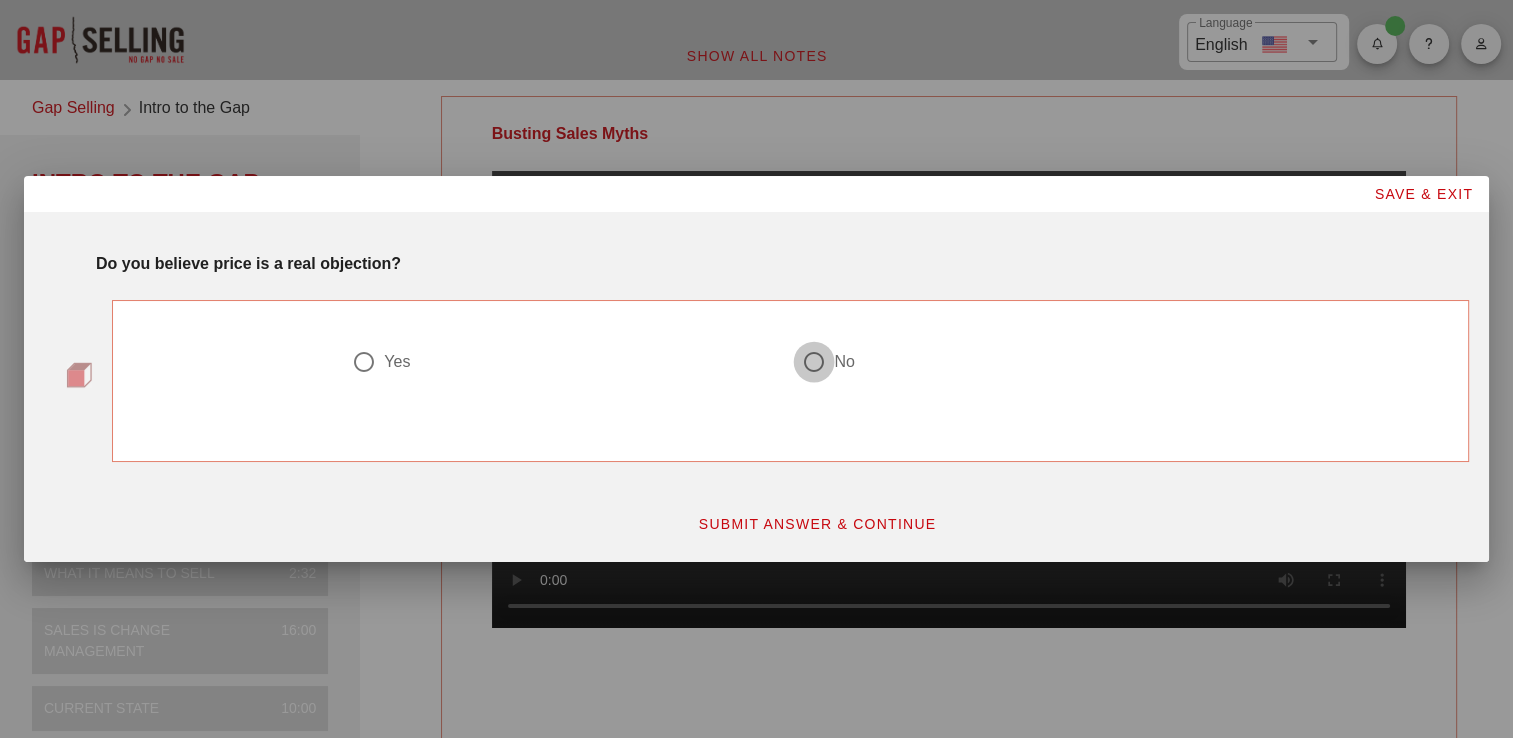 click at bounding box center (364, 362) 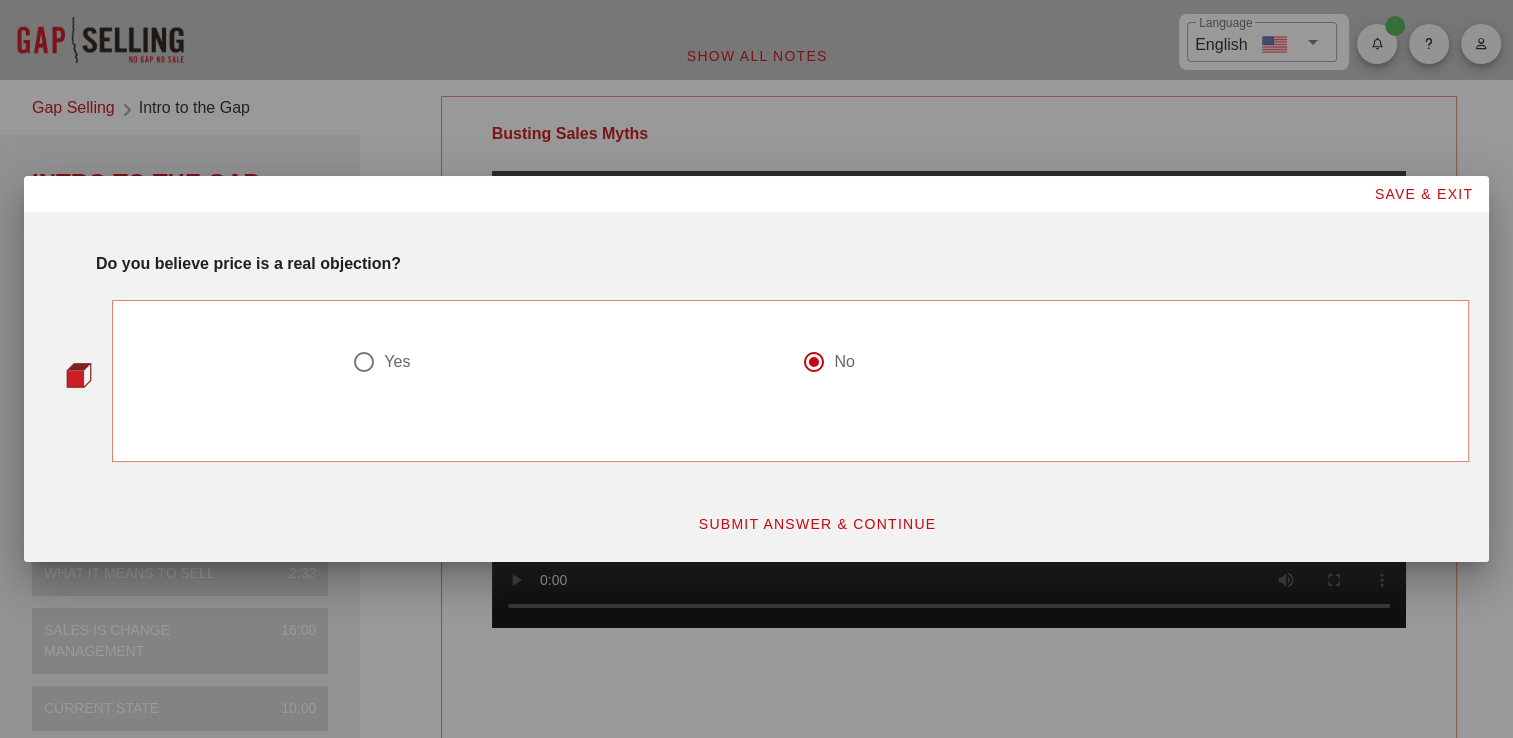 click on "SUBMIT ANSWER & CONTINUE" at bounding box center (817, 524) 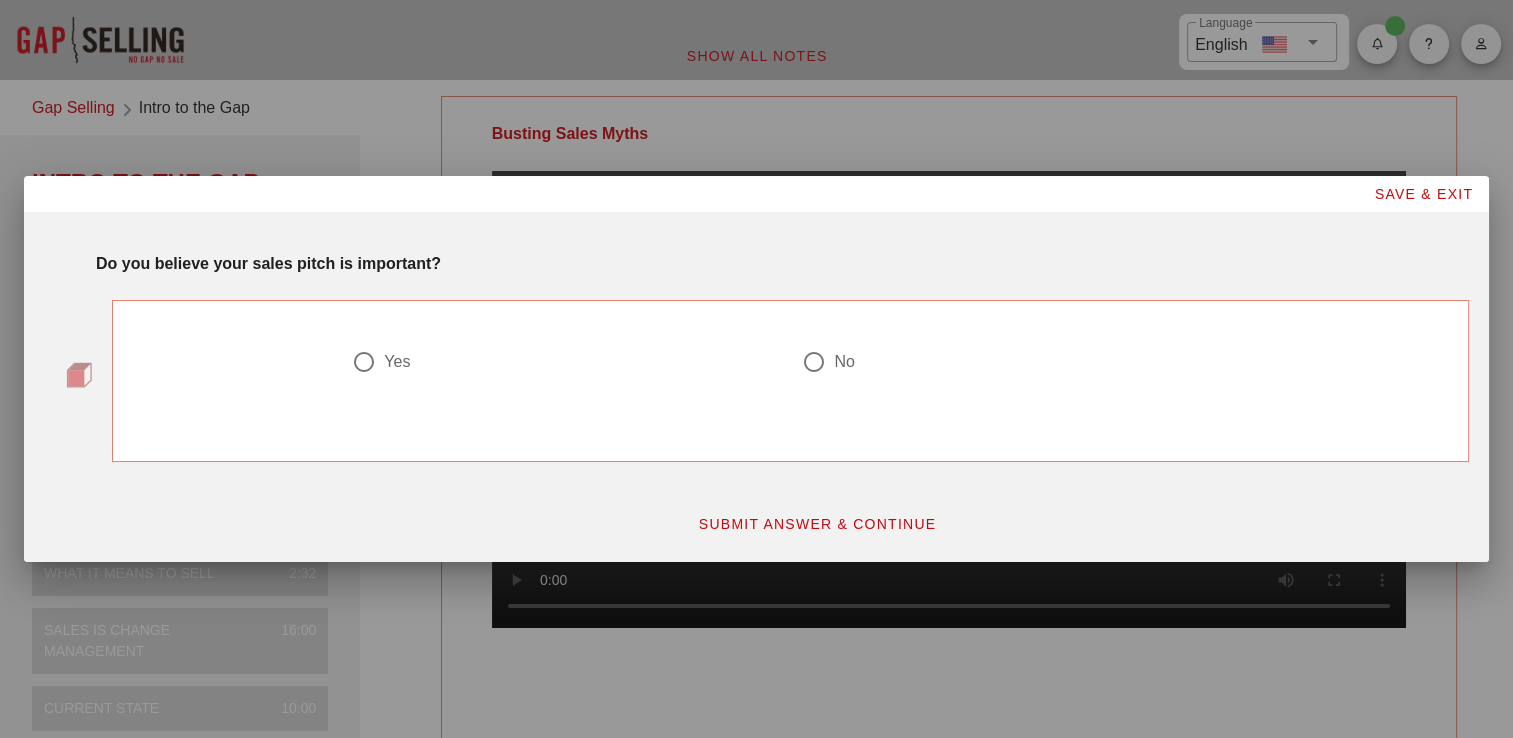 click at bounding box center (565, 386) 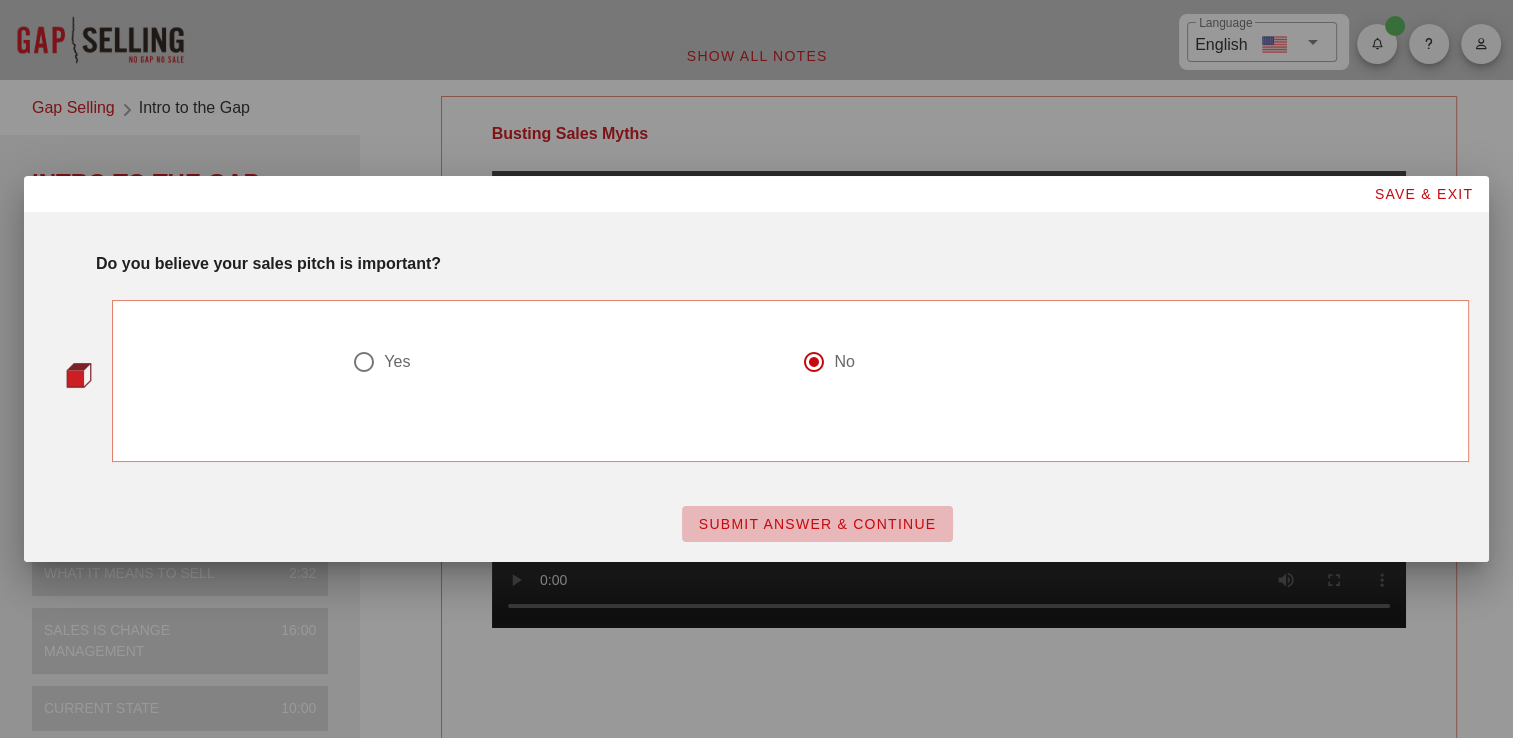 click on "SUBMIT ANSWER & CONTINUE" at bounding box center [817, 524] 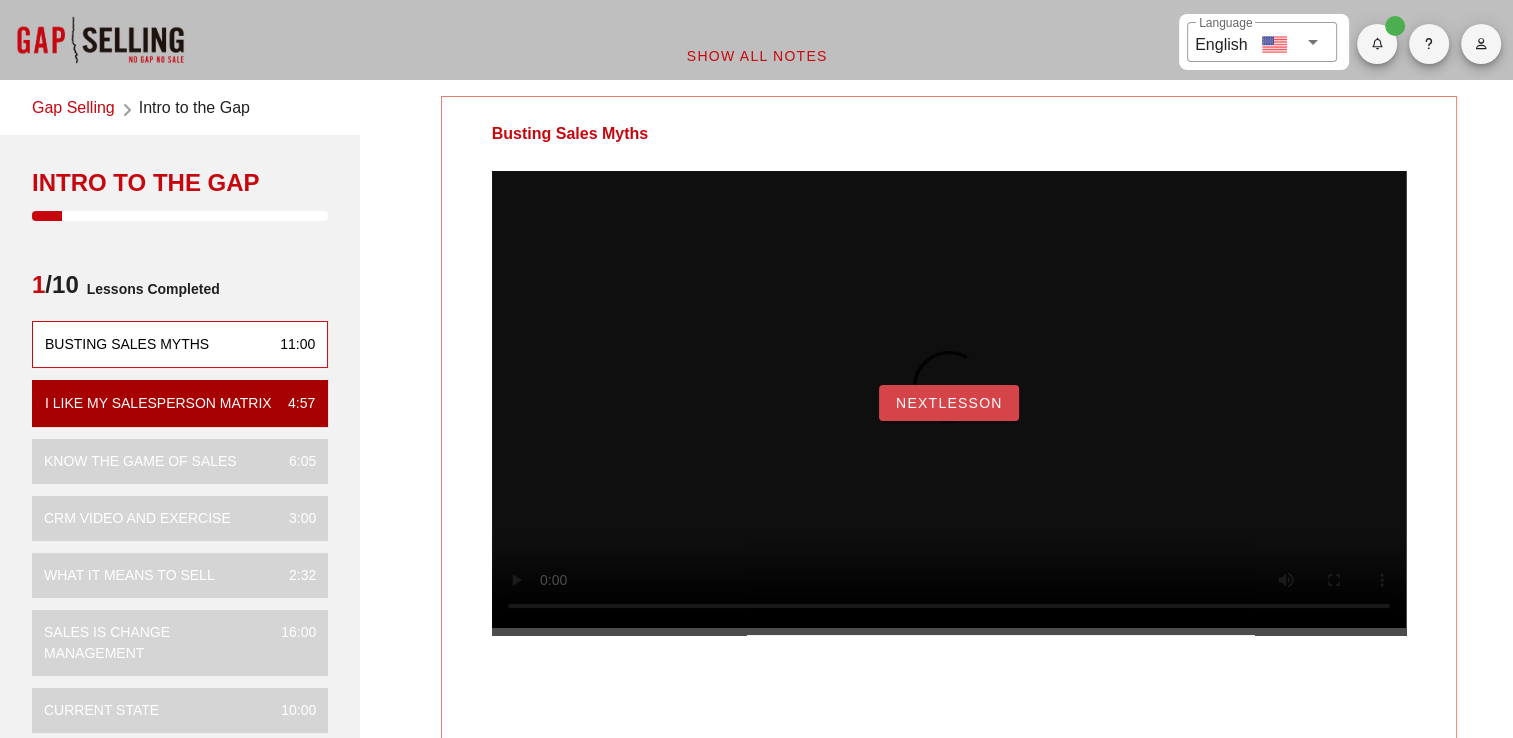 click on "NextLesson" at bounding box center (949, 403) 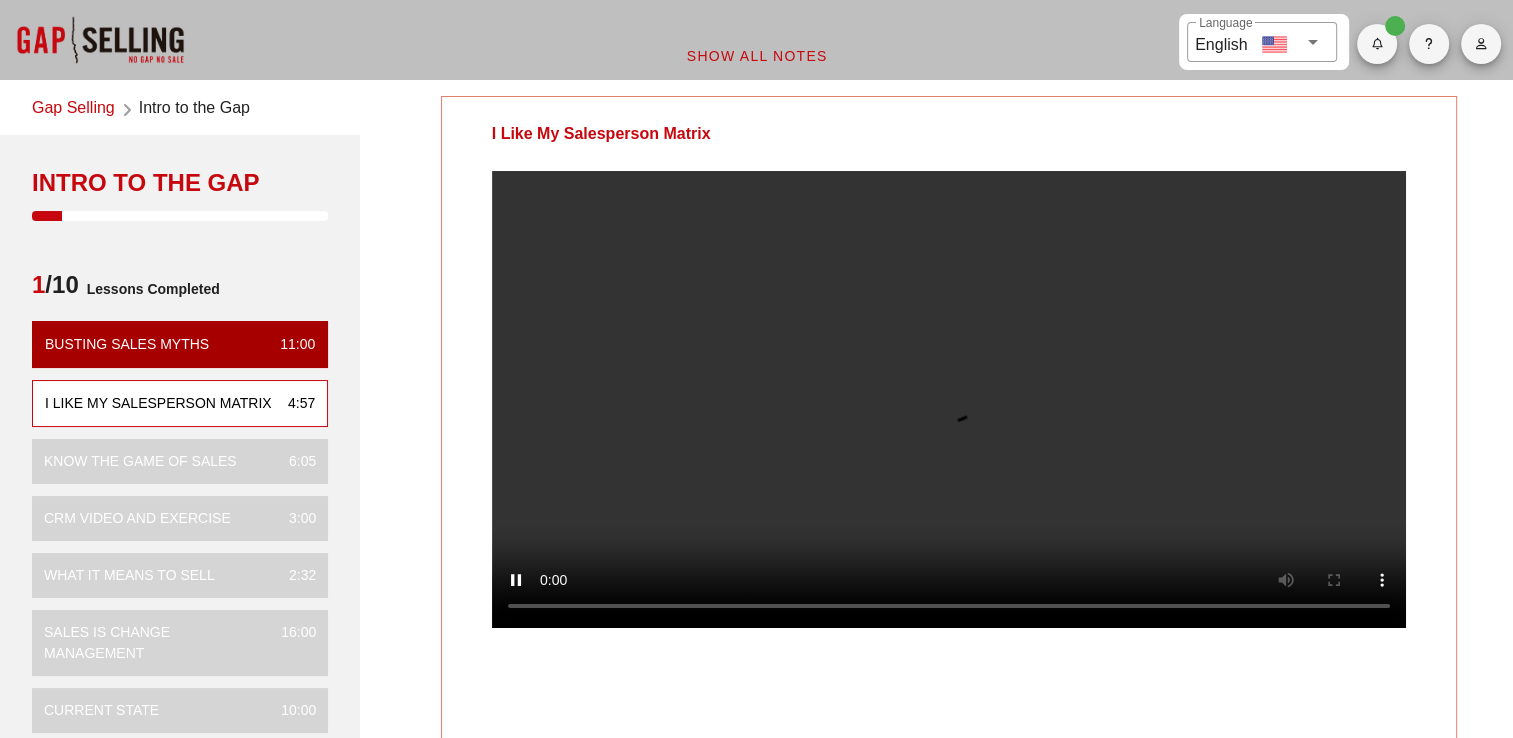 click on "Intro to the Gap  1  /10  Lessons Completed Busting Sales Myths 11:00 I Like My Salesperson Matrix 4:57 Know the Game of Sales 6:05 CRM VIDEO and EXERCISE 3:00 What it means to sell 2:32 Sales is Change Management 16:00 Current State 10:00 Future State 2:17 The Gap Defined - Pill Story 7:58 Recent Purchase 15:00" at bounding box center (180, 541) 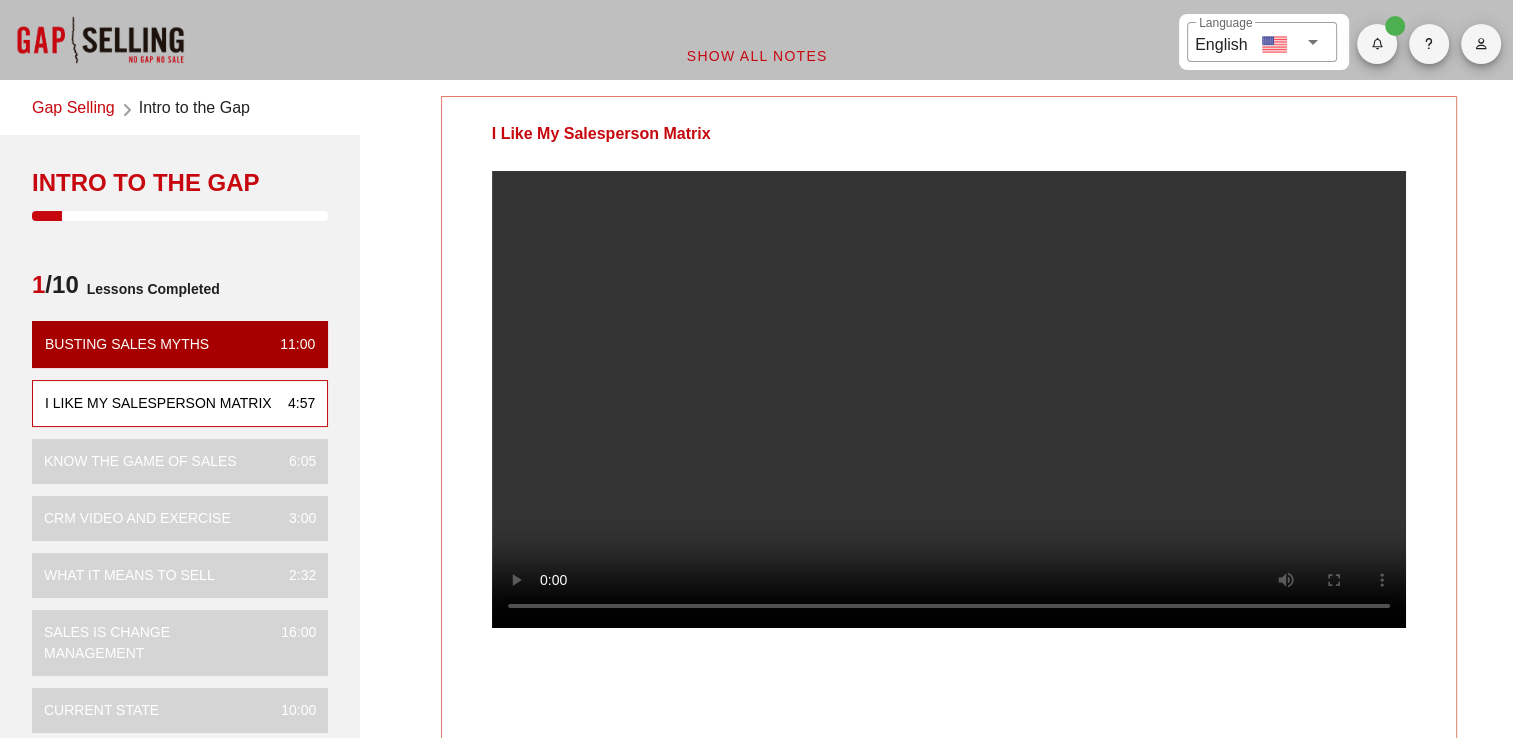 click on "I Like My Salesperson Matrix  Your Notes                       Save Note Show All Notes" at bounding box center (948, 575) 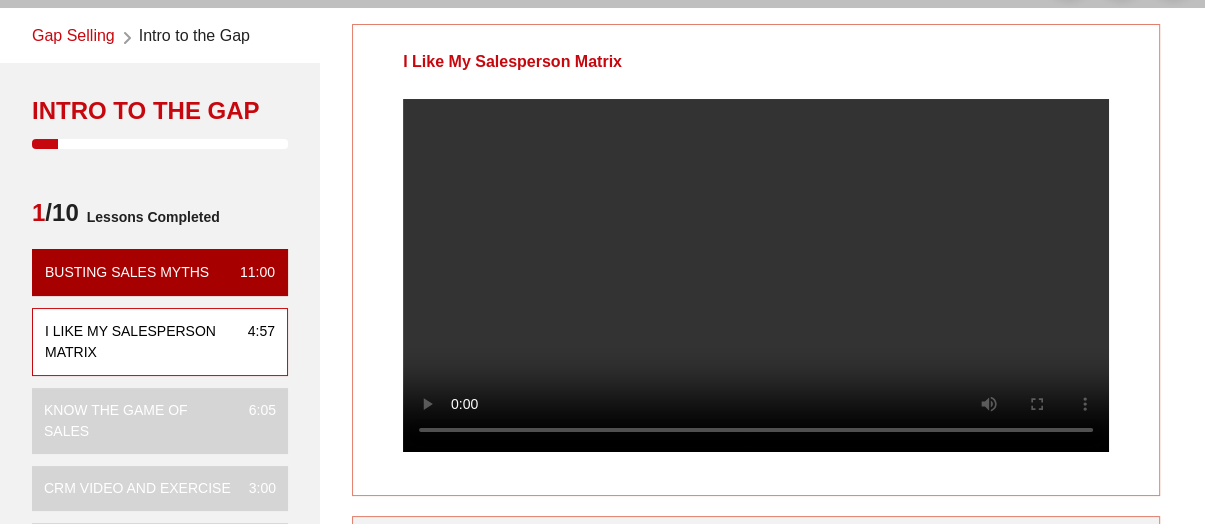 scroll, scrollTop: 75, scrollLeft: 0, axis: vertical 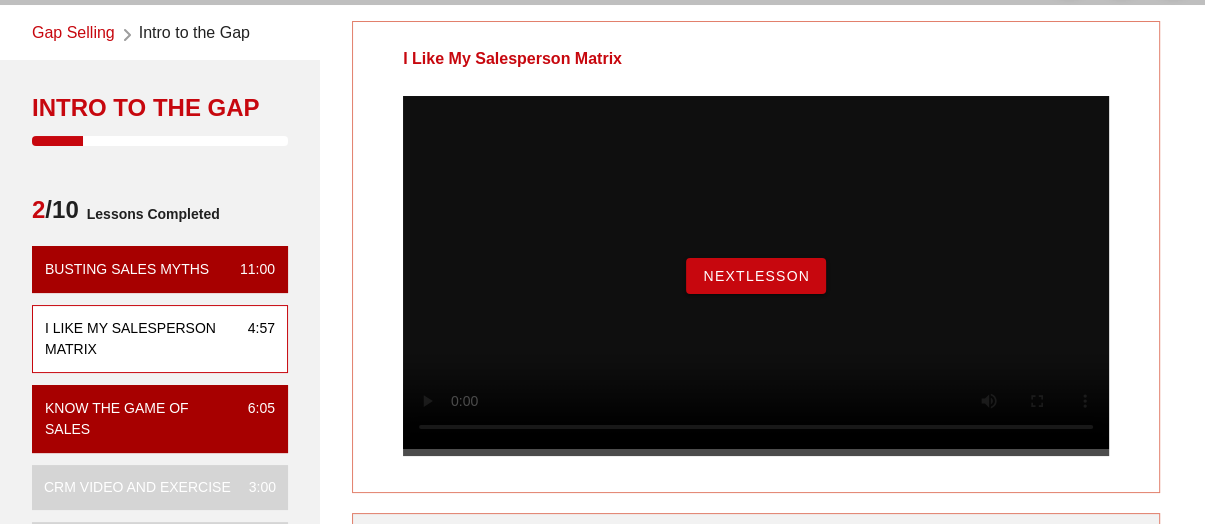 click on "NextLesson" at bounding box center [756, 276] 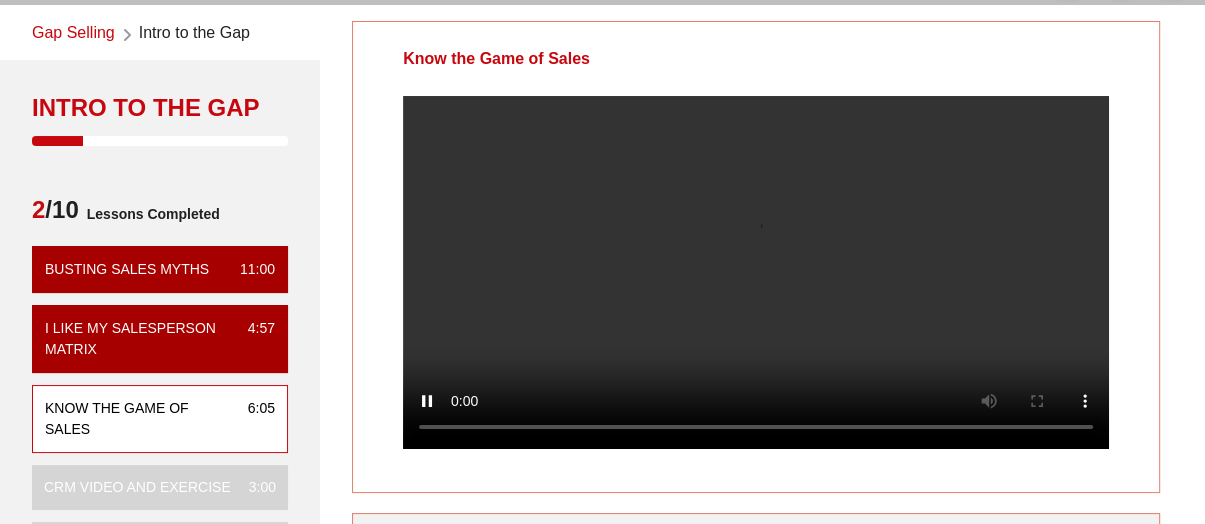 scroll, scrollTop: 0, scrollLeft: 0, axis: both 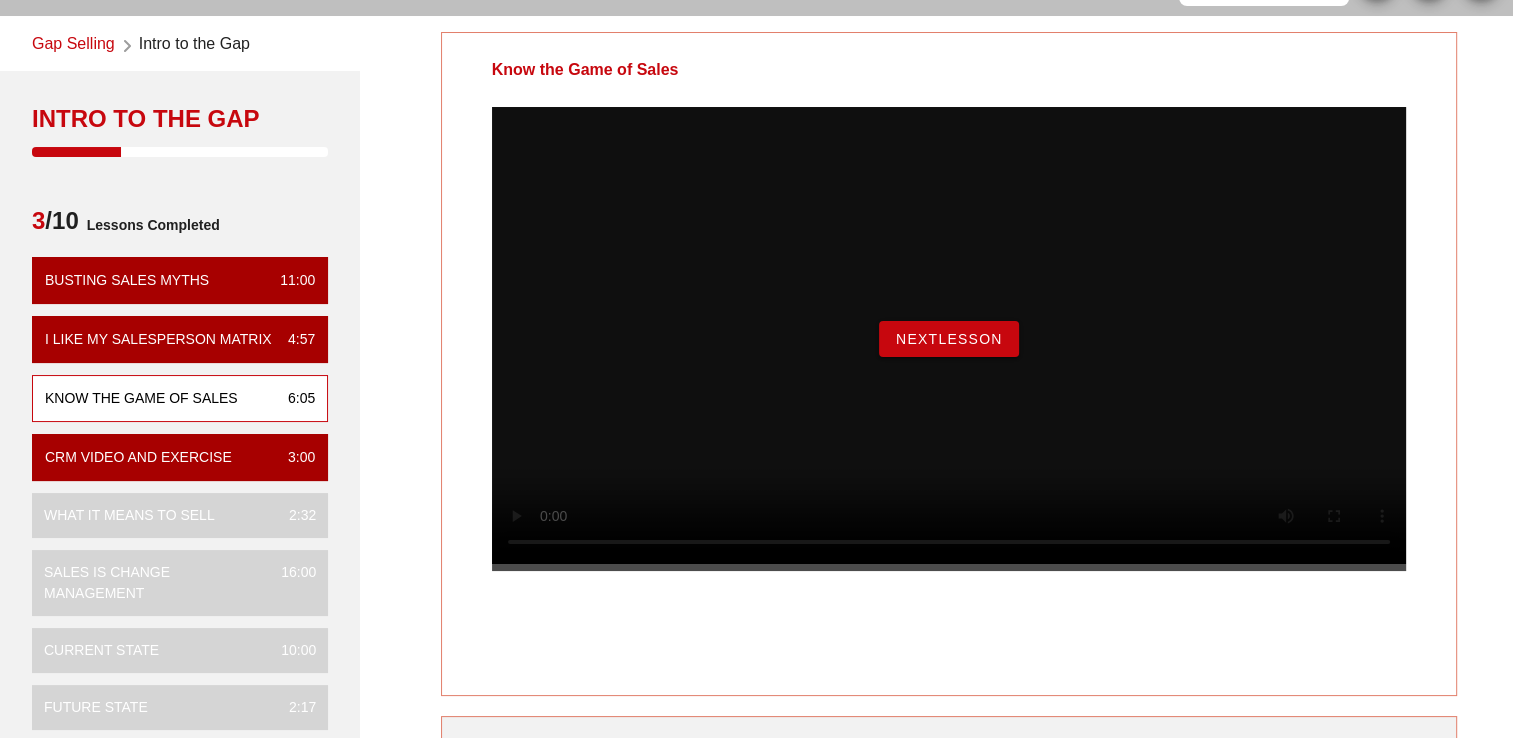 click on "What it means to sell" at bounding box center (129, 515) 